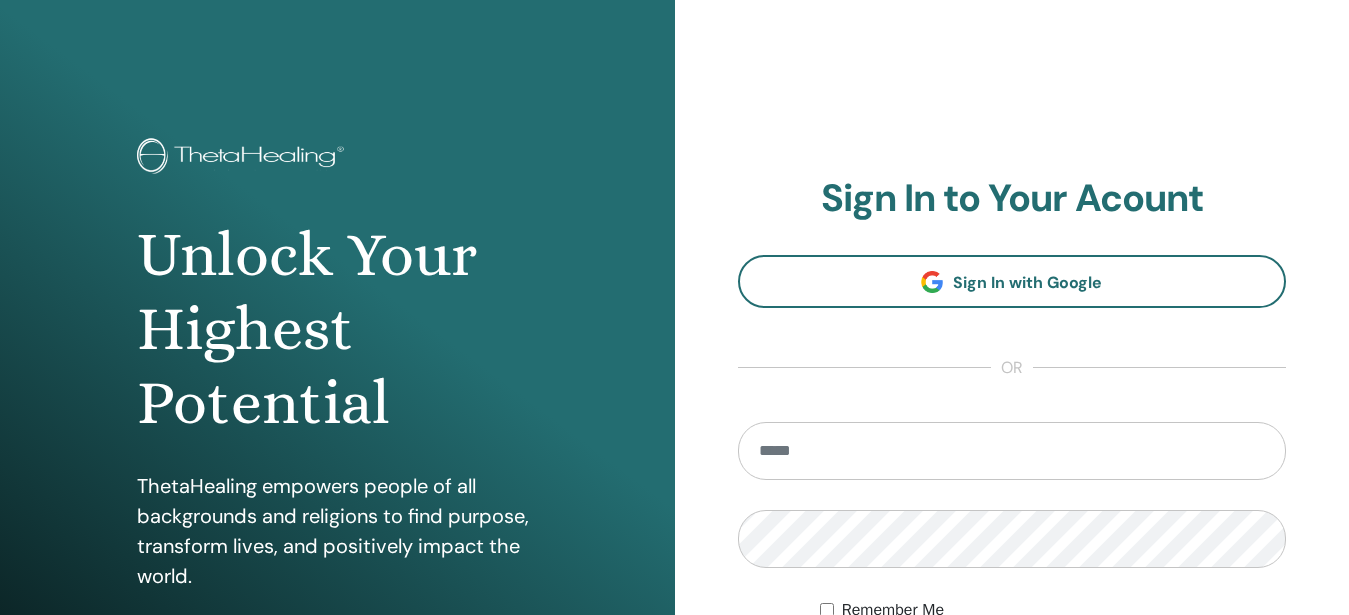 scroll, scrollTop: 0, scrollLeft: 0, axis: both 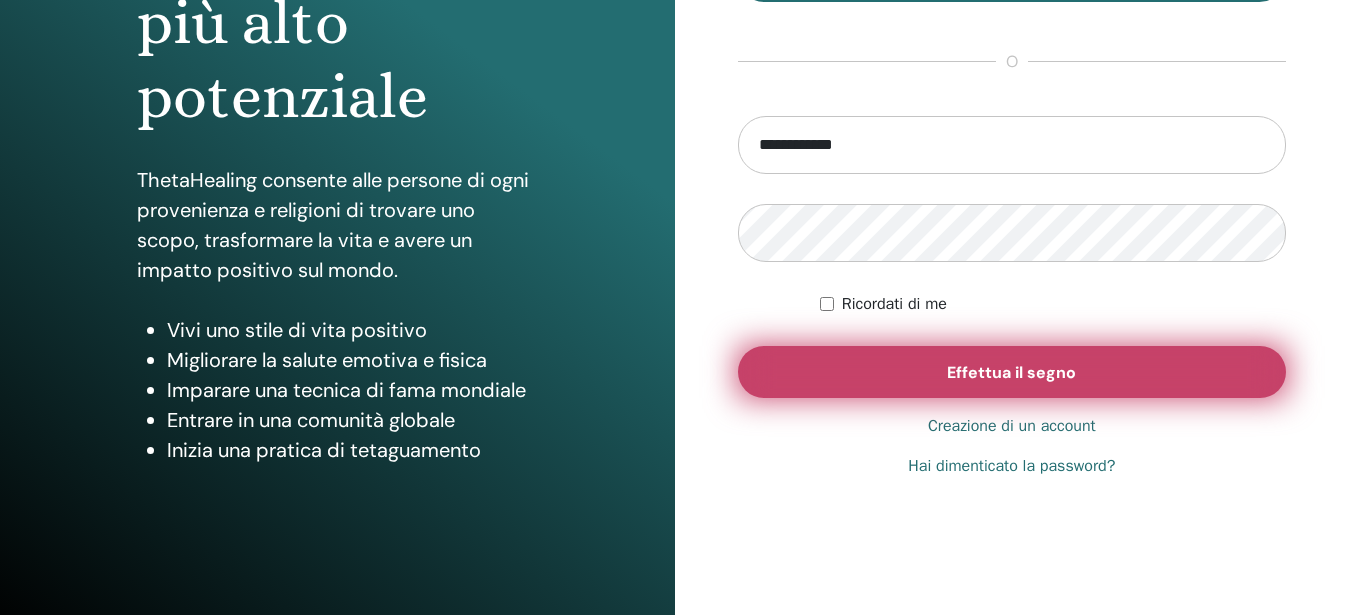 click on "Effettua il segno" at bounding box center [1011, 372] 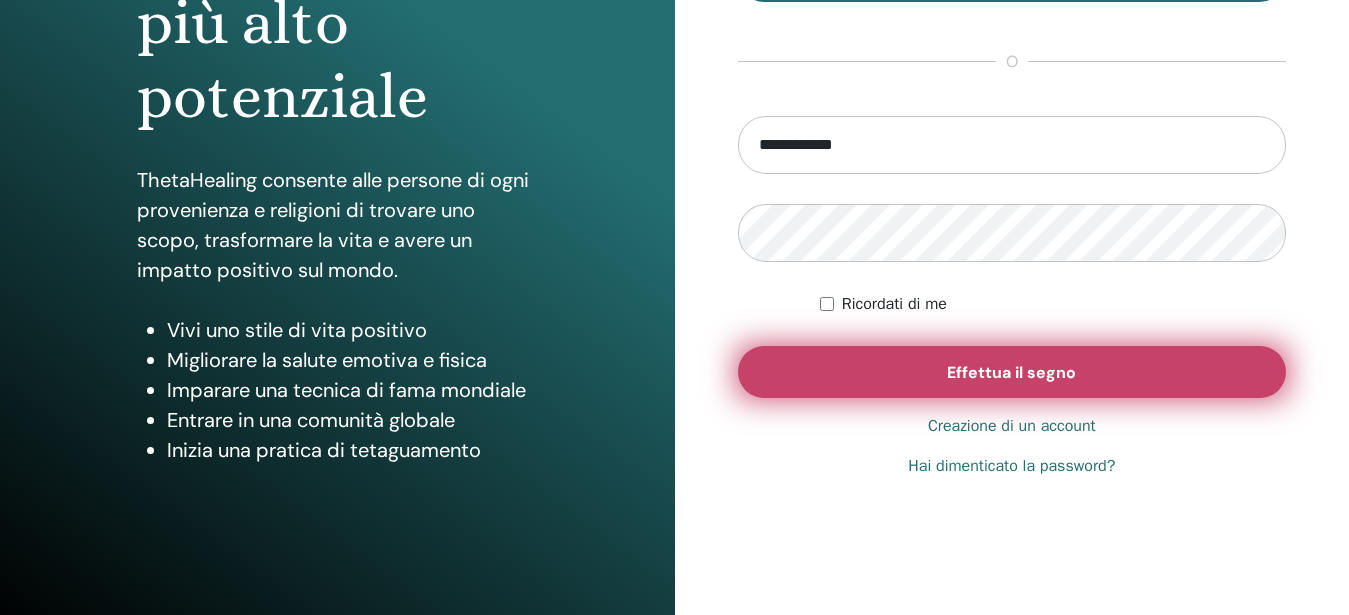 click on "Effettua il segno" at bounding box center (1011, 372) 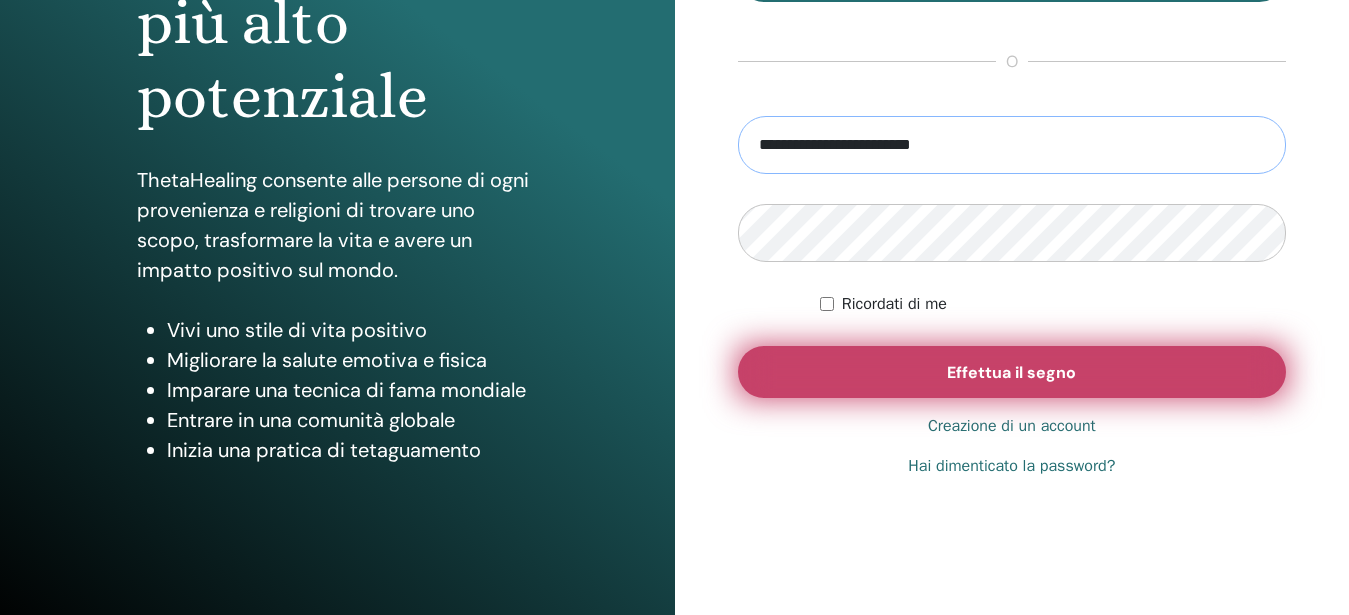 type on "**********" 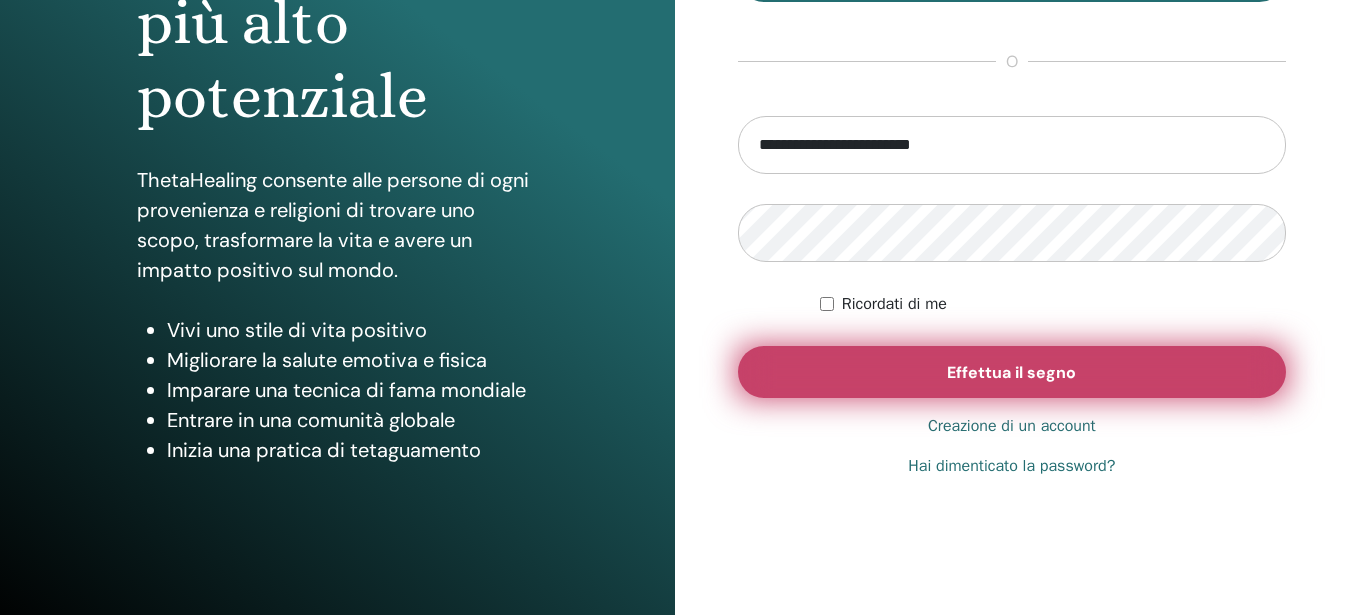click on "Effettua il segno" at bounding box center [1011, 372] 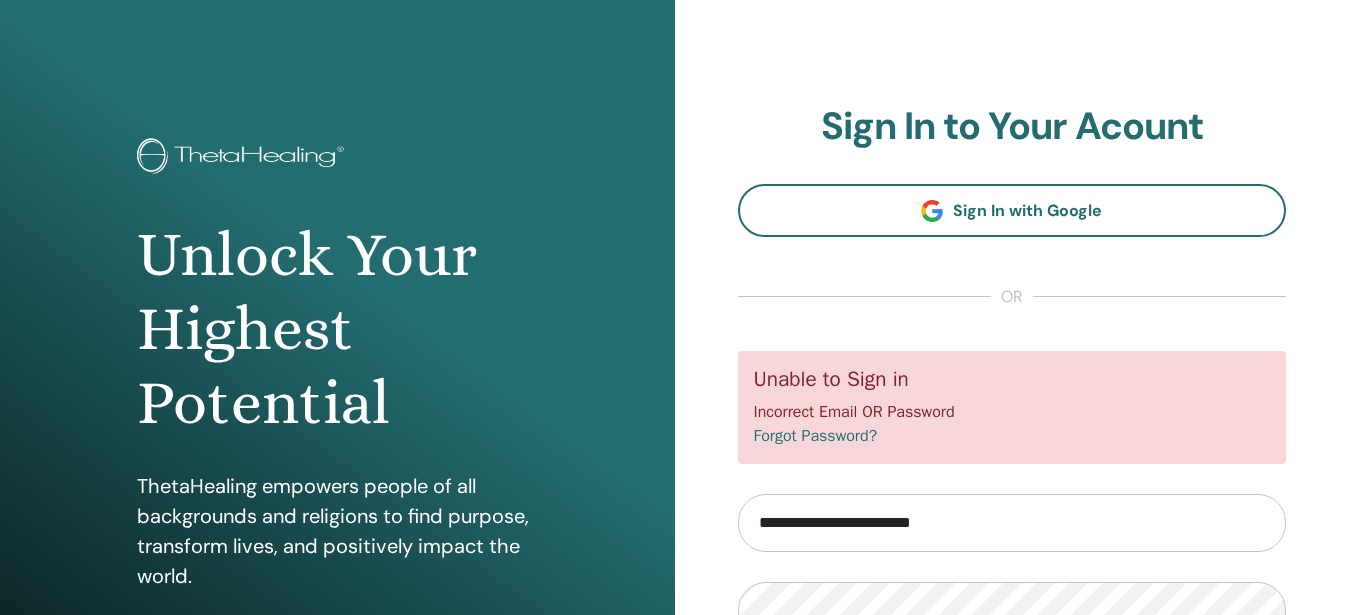scroll, scrollTop: 204, scrollLeft: 0, axis: vertical 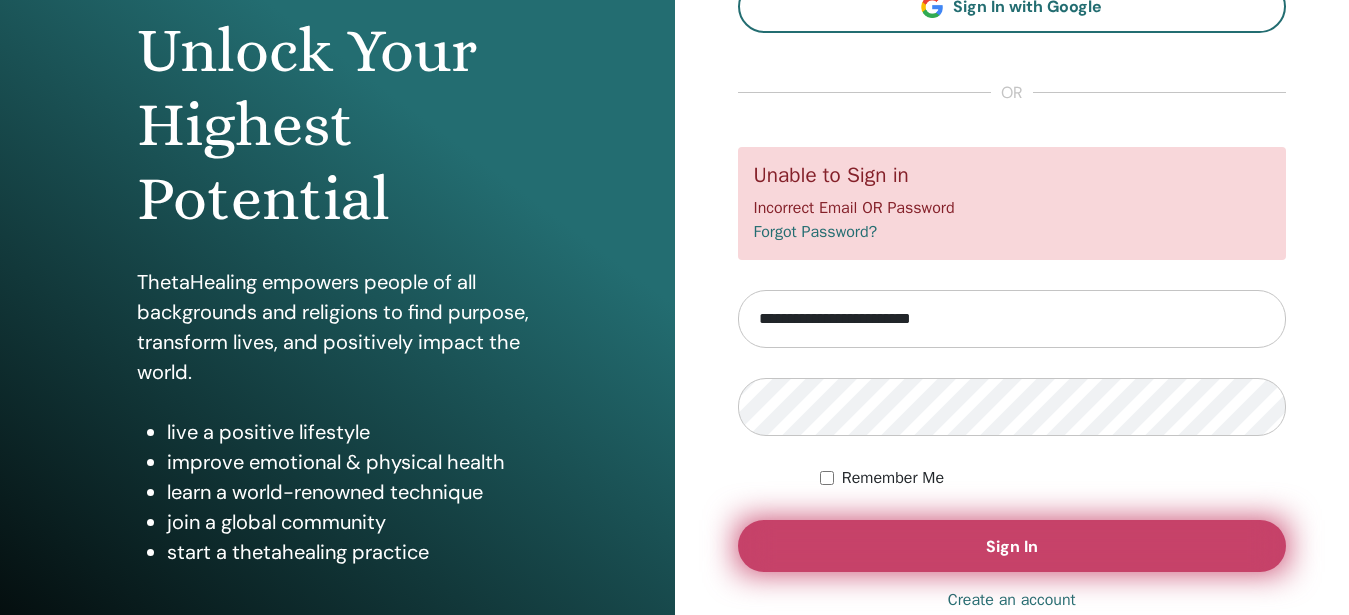 click on "Sign In" at bounding box center (1012, 546) 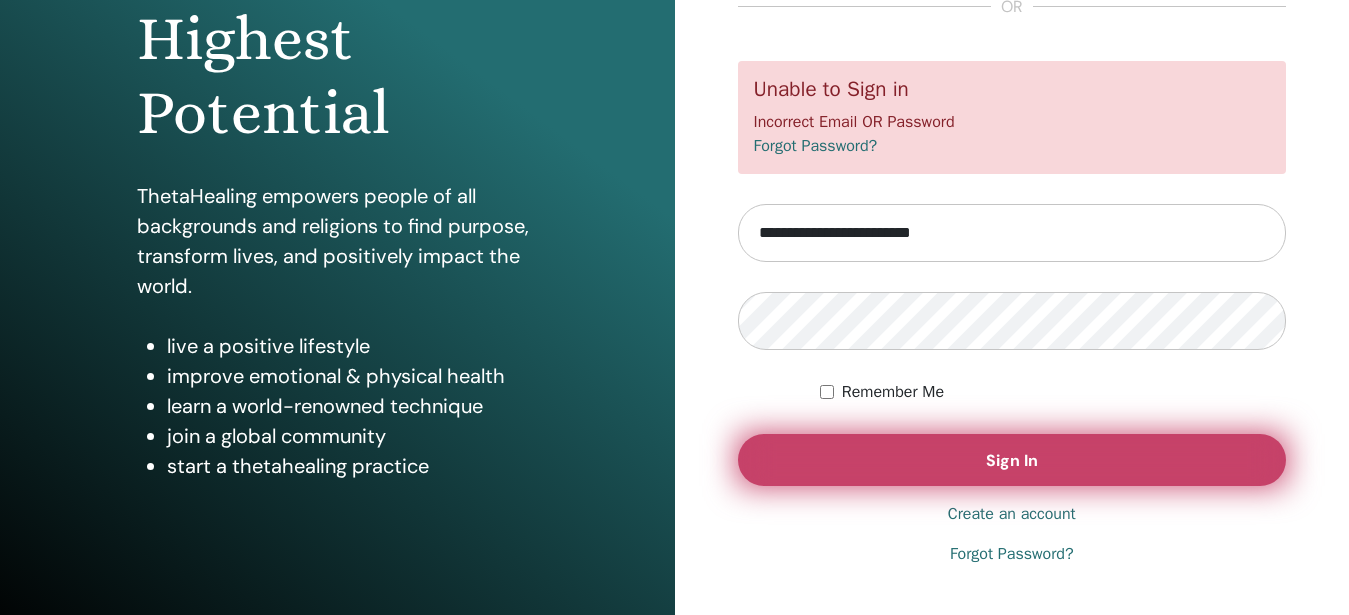 scroll, scrollTop: 306, scrollLeft: 0, axis: vertical 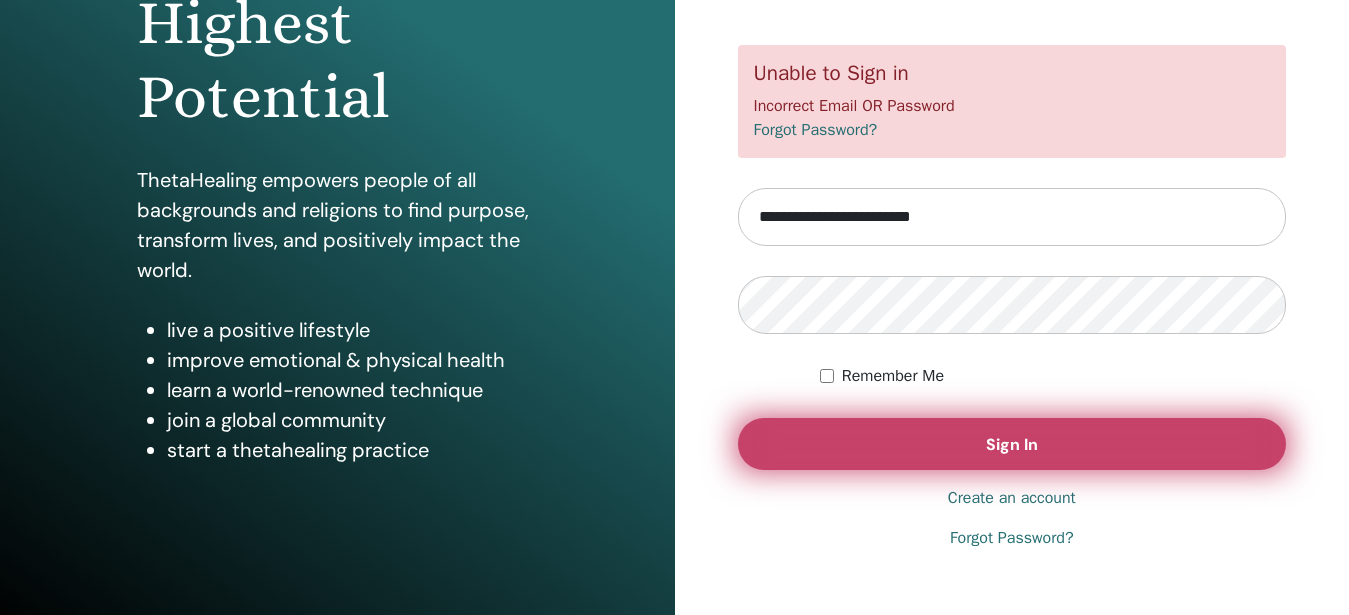click on "Sign In" at bounding box center (1012, 444) 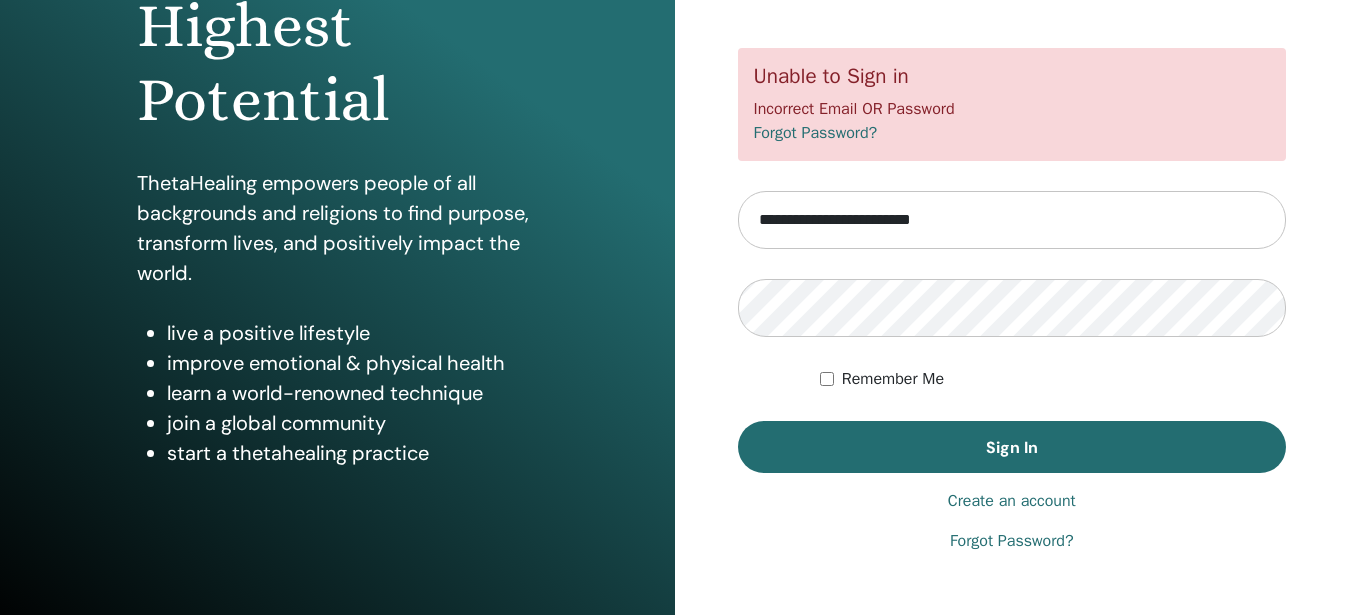 scroll, scrollTop: 306, scrollLeft: 0, axis: vertical 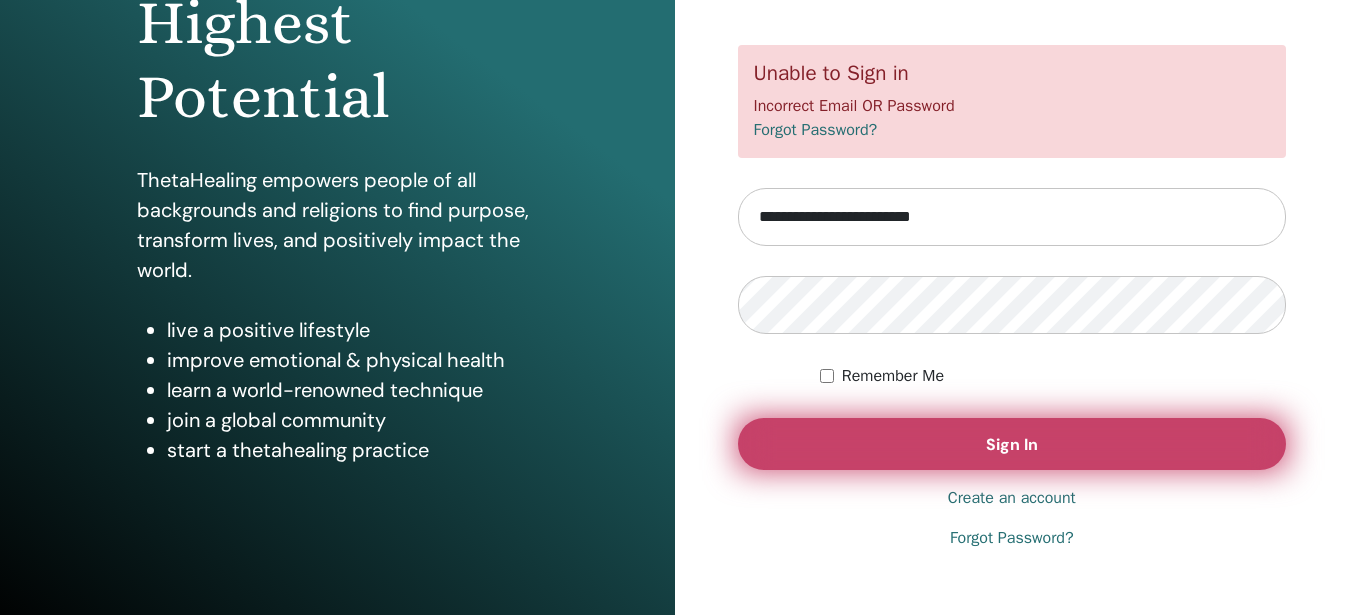 click on "Sign In" at bounding box center [1012, 444] 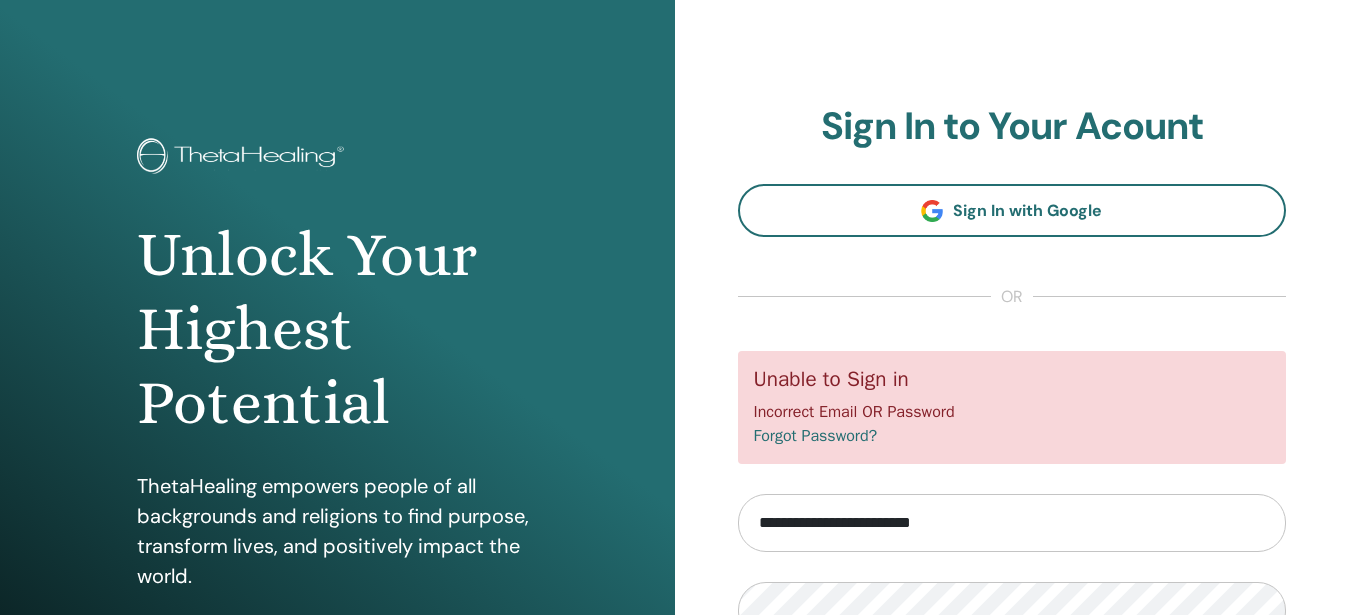 scroll, scrollTop: 102, scrollLeft: 0, axis: vertical 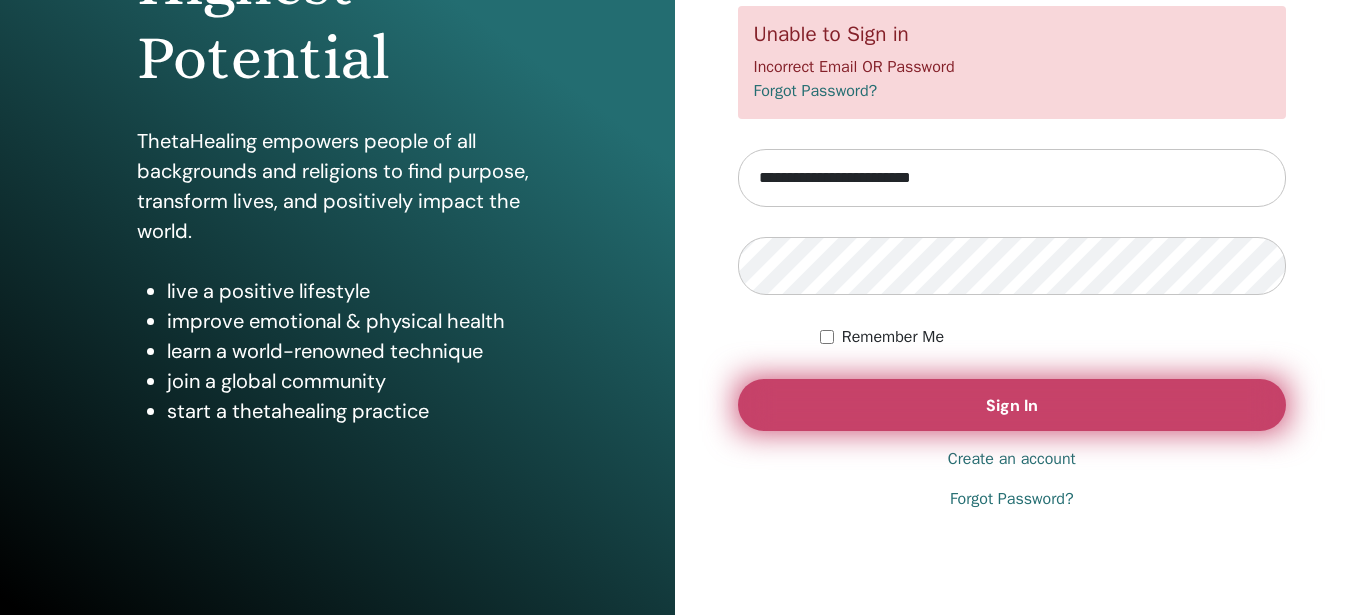 click on "Sign In" at bounding box center (1012, 405) 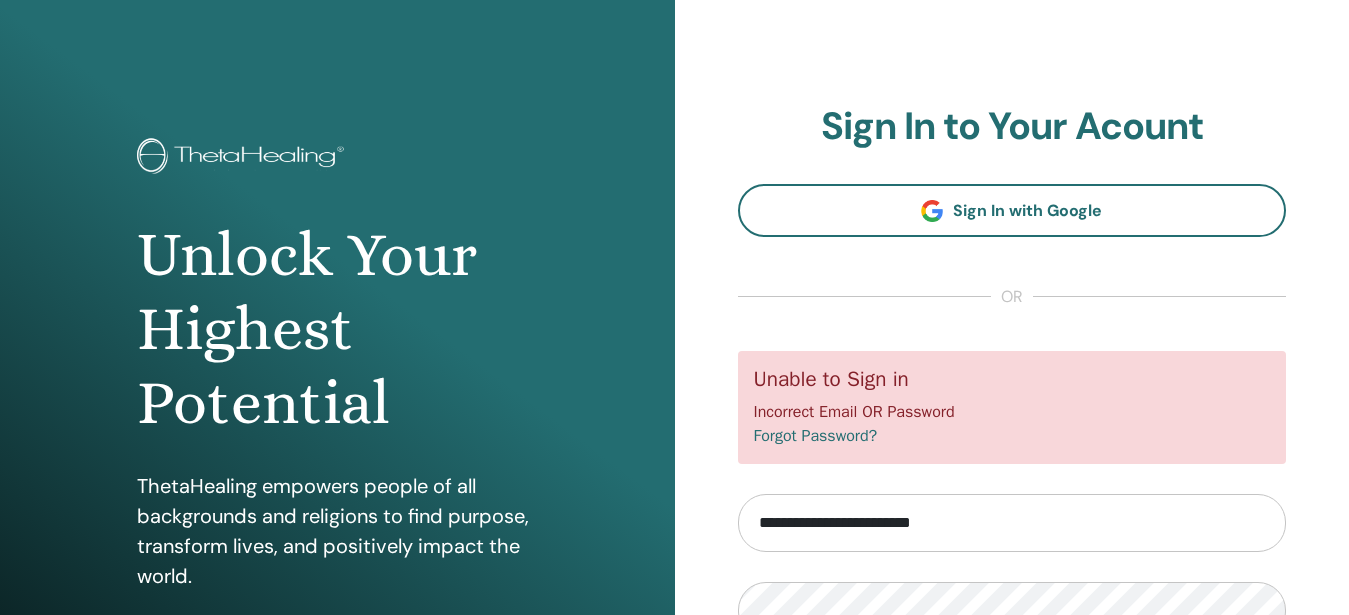 scroll, scrollTop: 0, scrollLeft: 0, axis: both 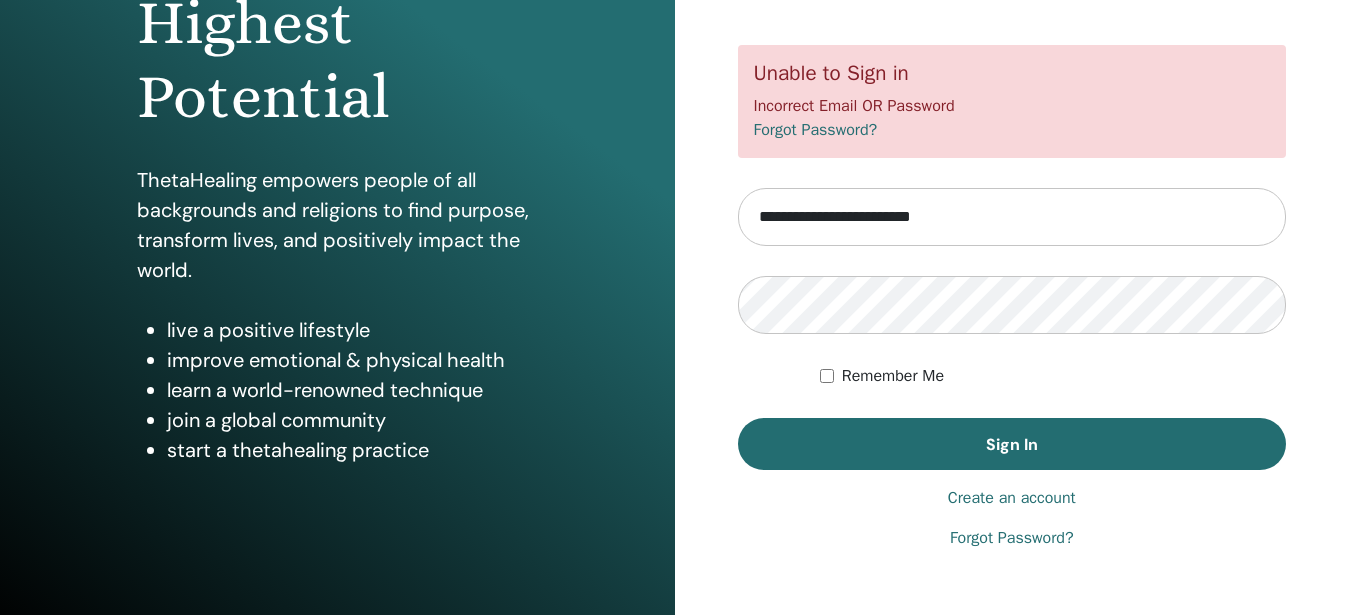 click on "Create an account" at bounding box center [1012, 498] 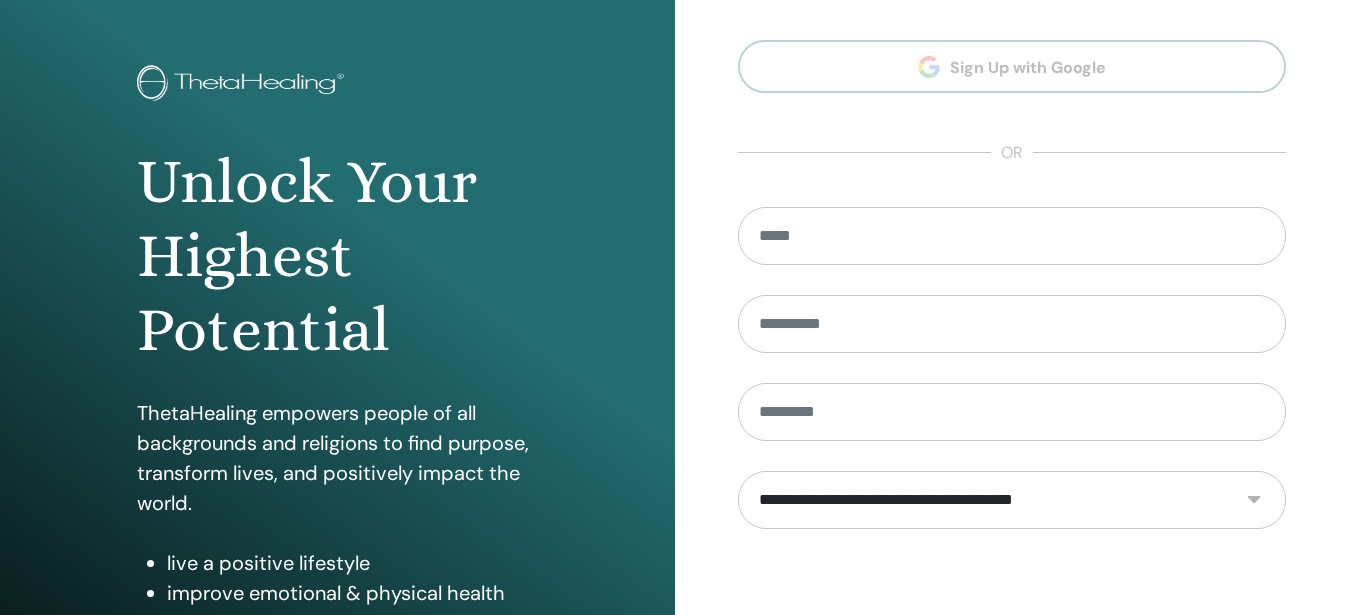 scroll, scrollTop: 39, scrollLeft: 0, axis: vertical 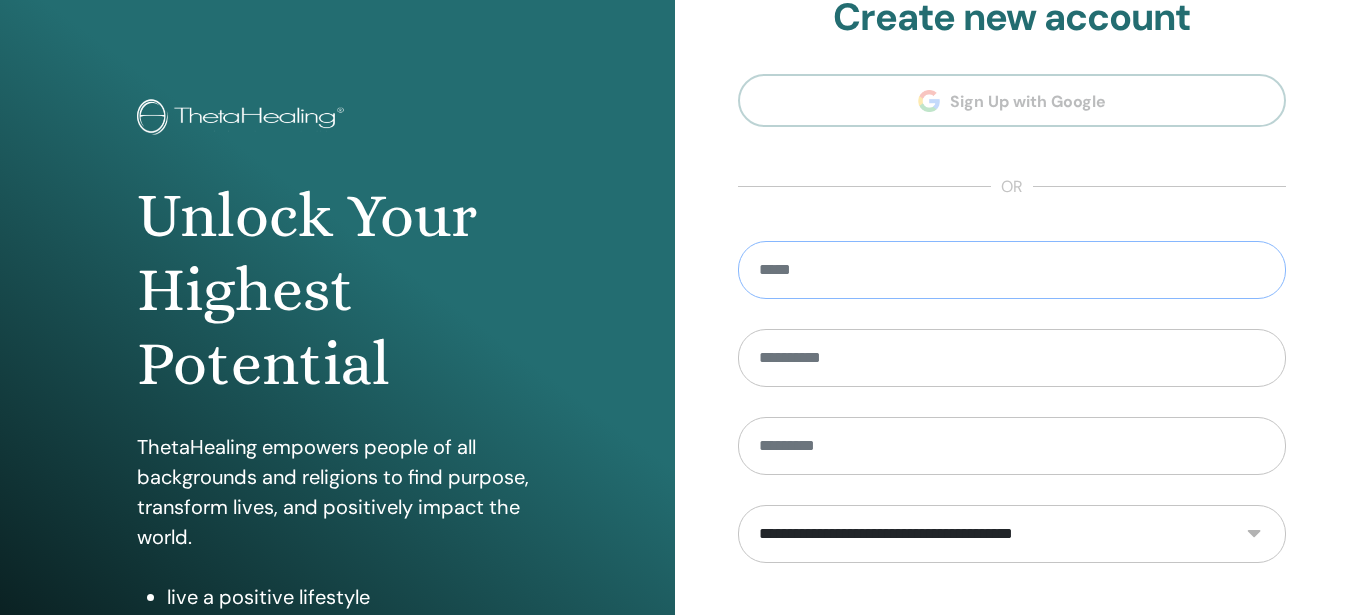 click at bounding box center [1012, 270] 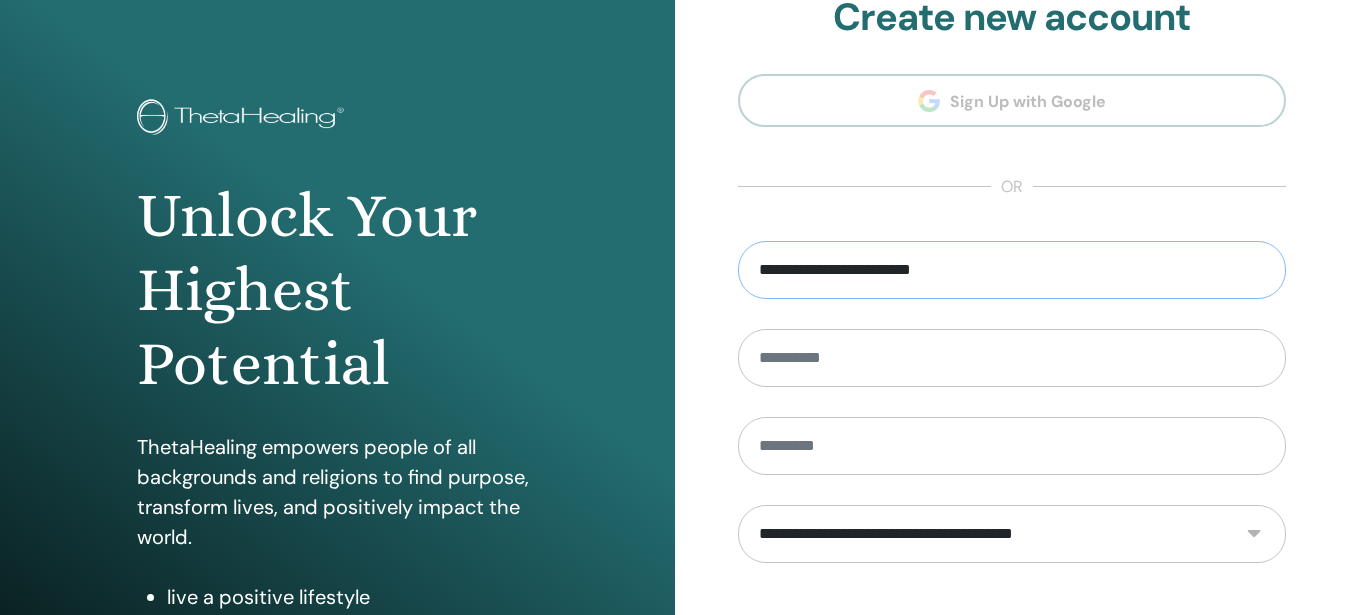 type on "**********" 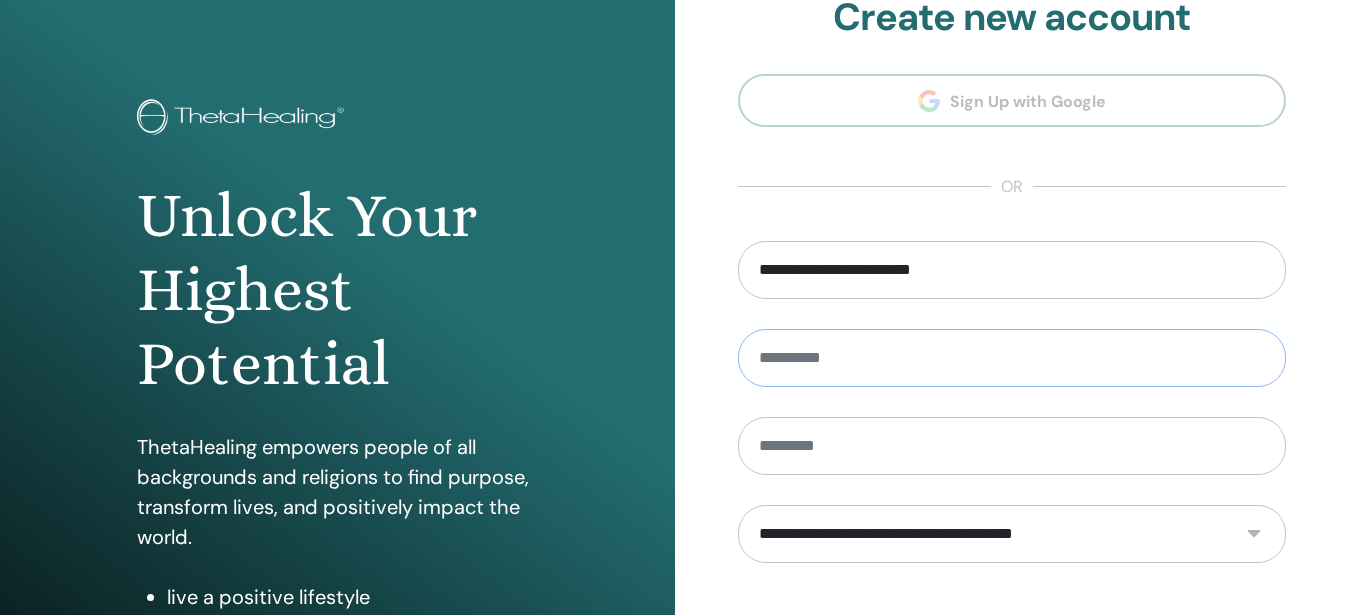 click at bounding box center [1012, 358] 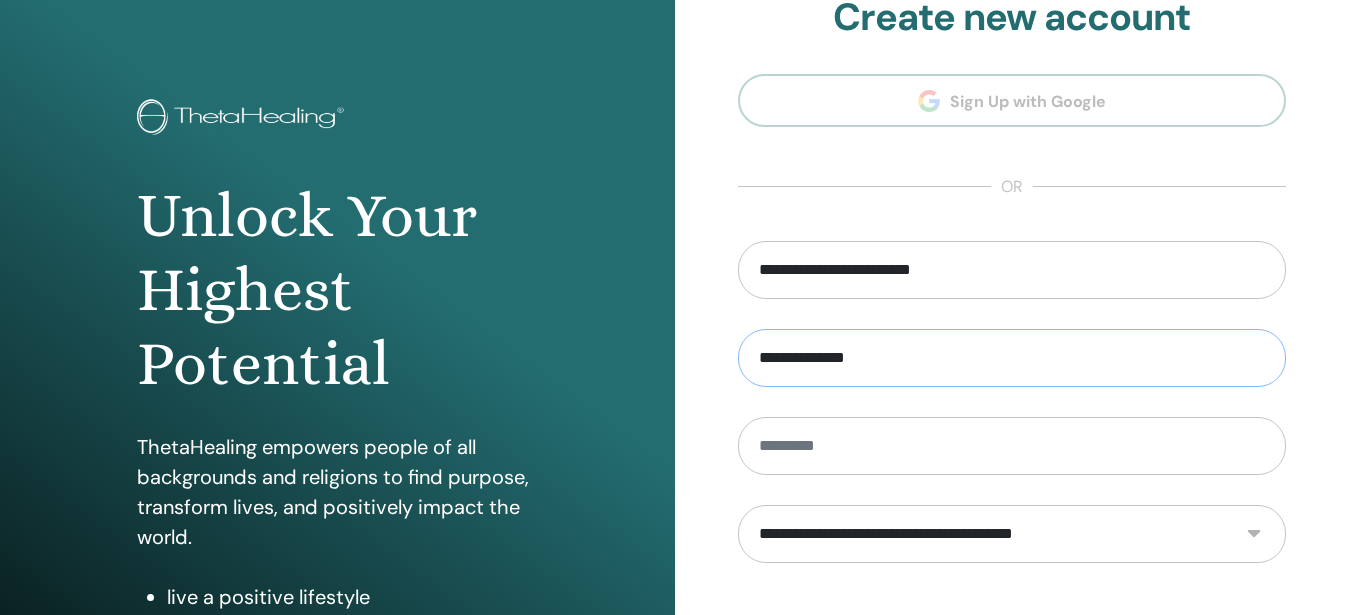 type on "**********" 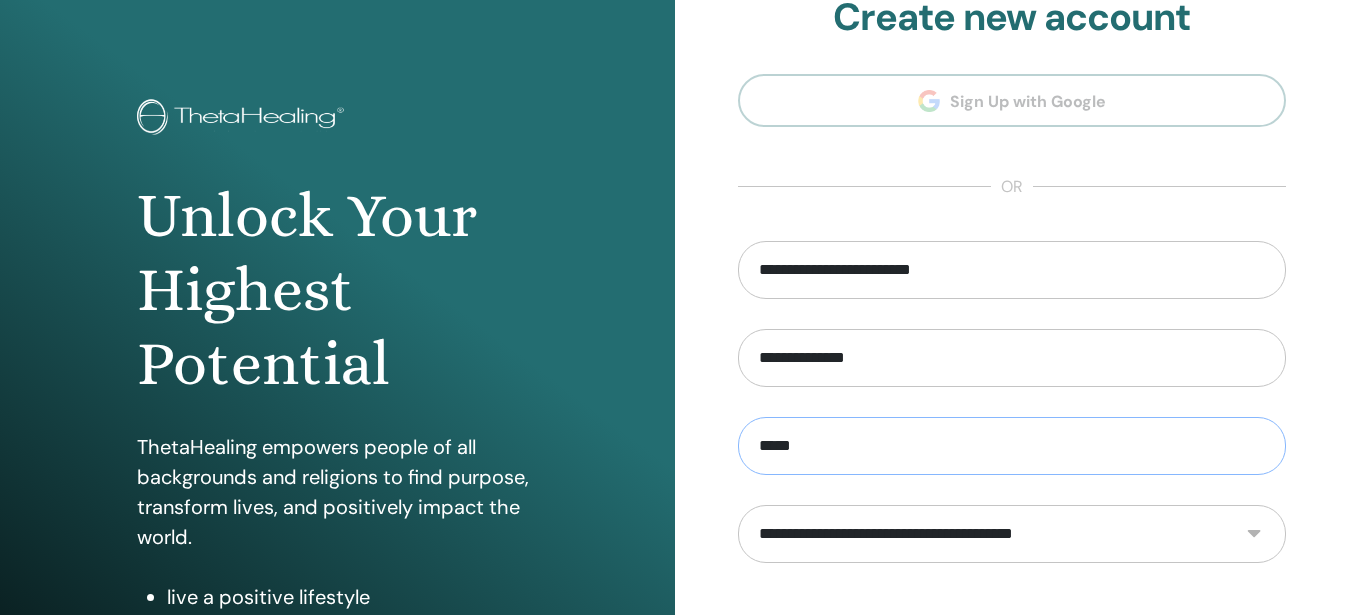 scroll, scrollTop: 141, scrollLeft: 0, axis: vertical 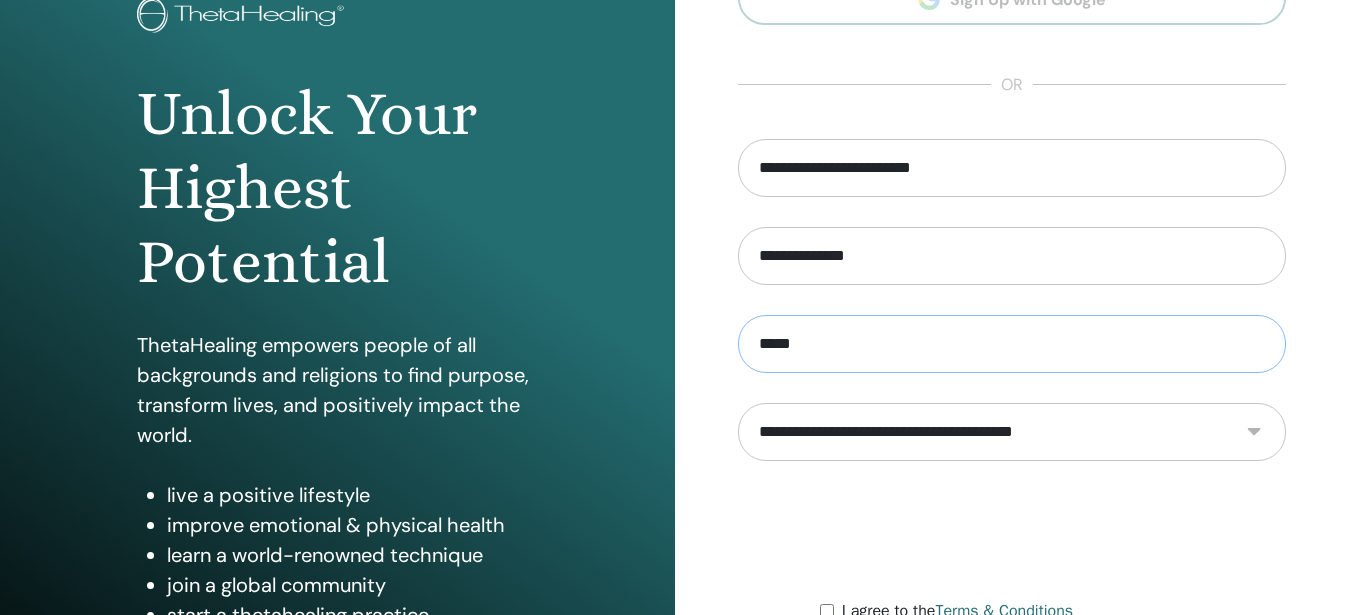 type on "*****" 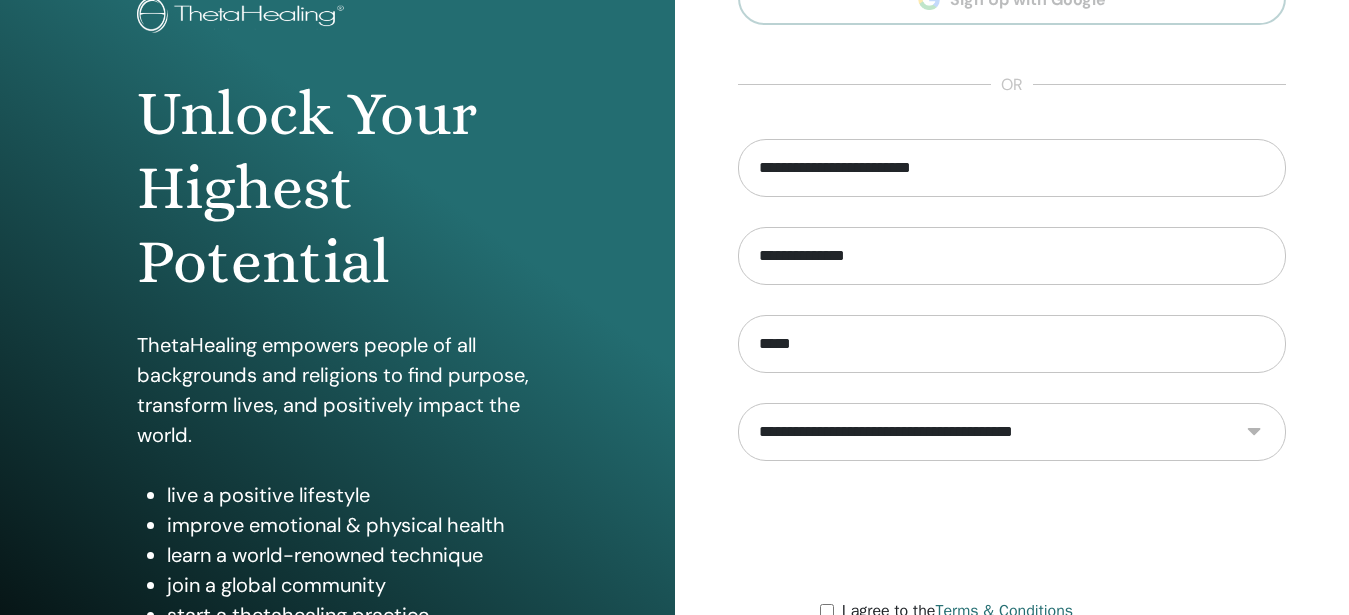 click on "**********" at bounding box center [1012, 432] 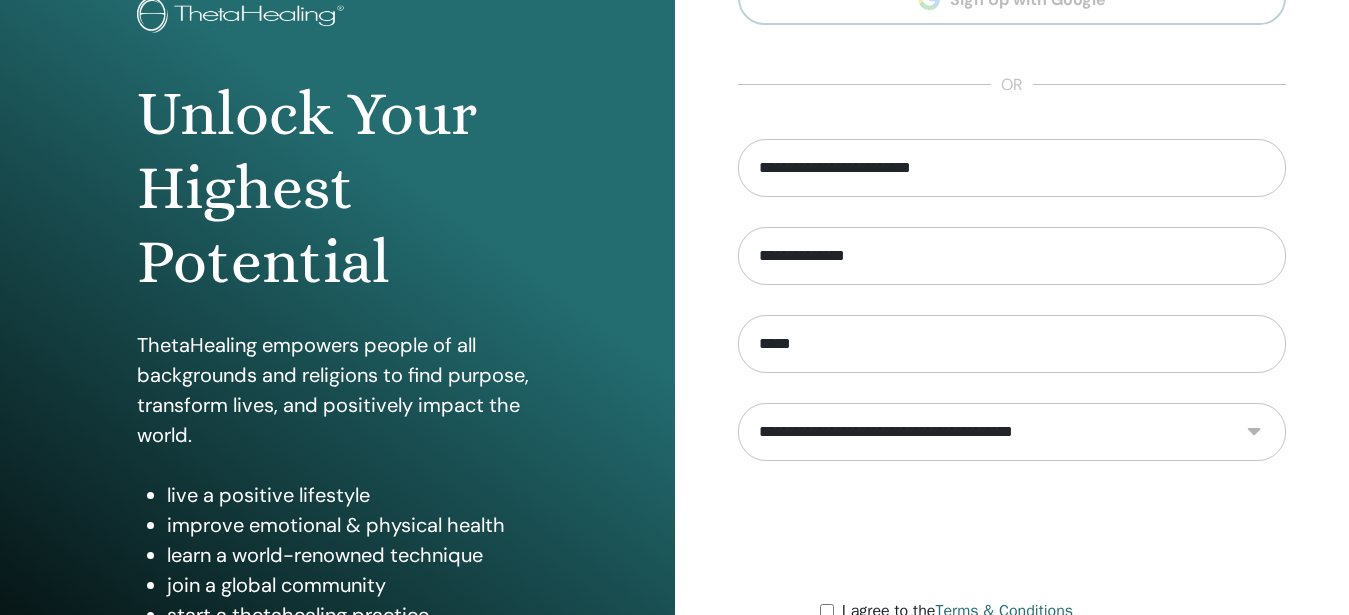 select on "***" 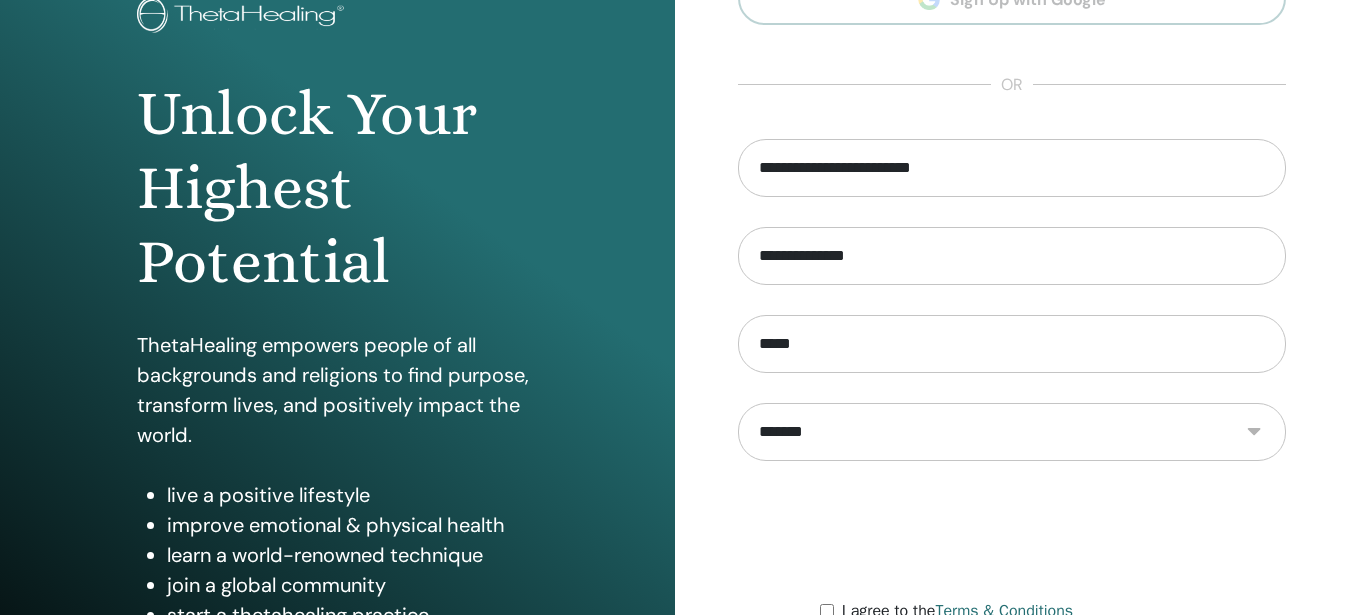 click on "*******" at bounding box center (0, 0) 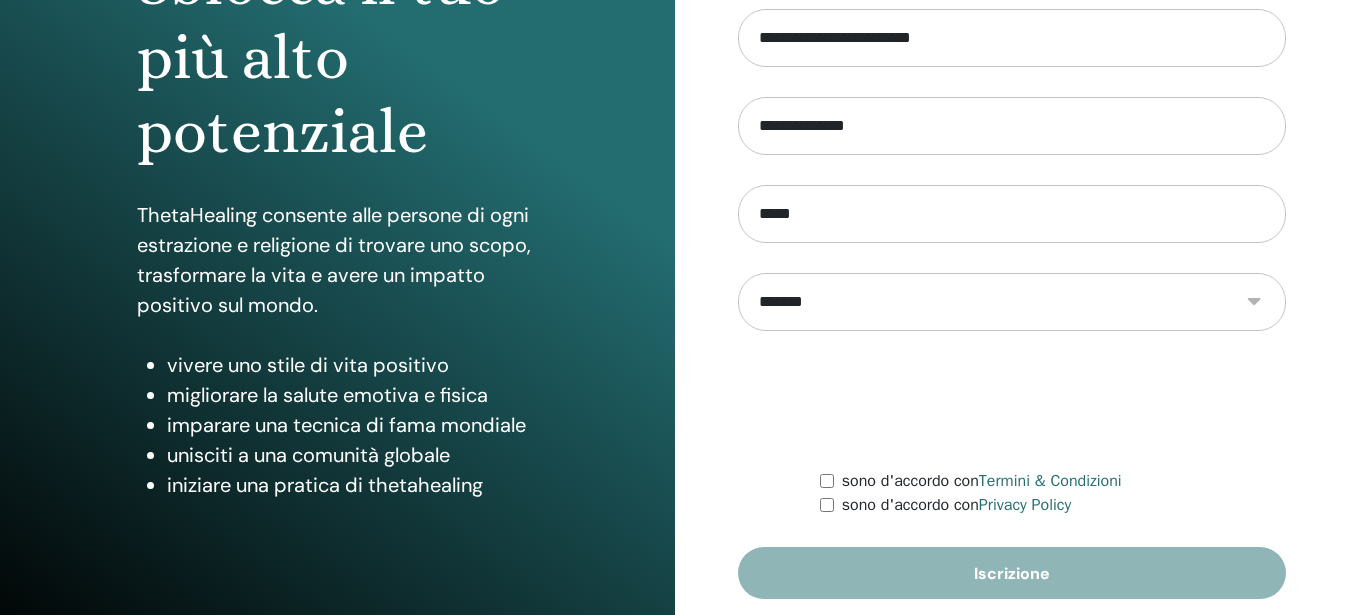 scroll, scrollTop: 306, scrollLeft: 0, axis: vertical 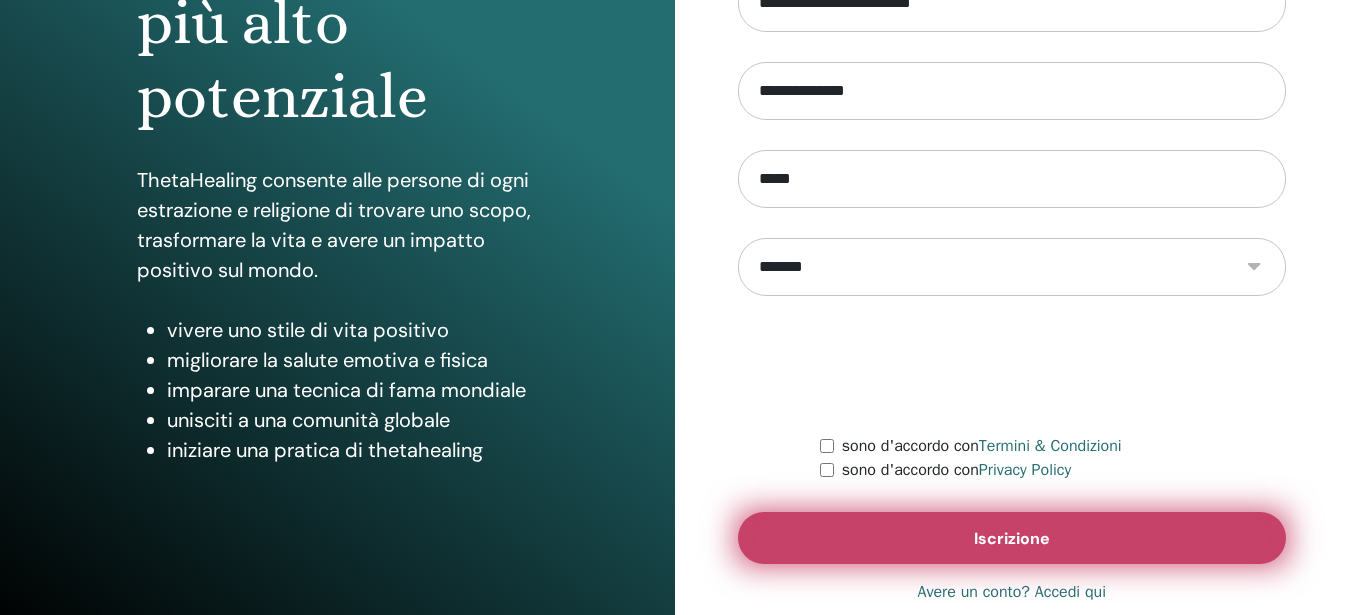 click on "Iscrizione" at bounding box center (1012, 538) 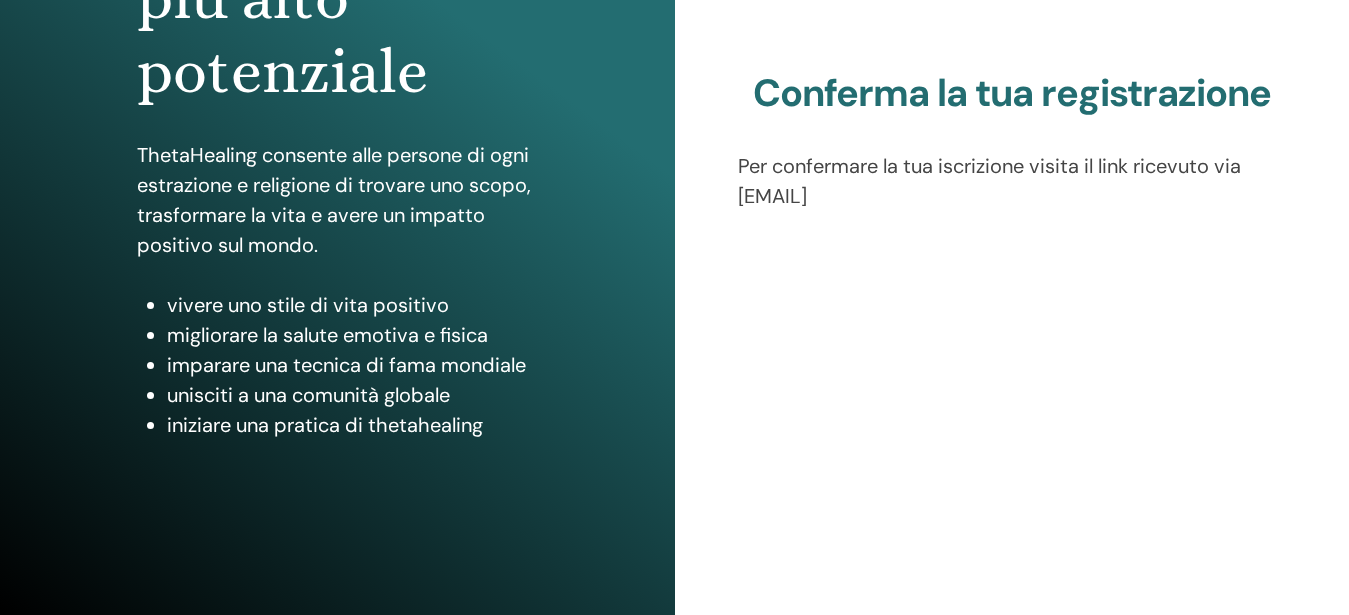 scroll, scrollTop: 345, scrollLeft: 0, axis: vertical 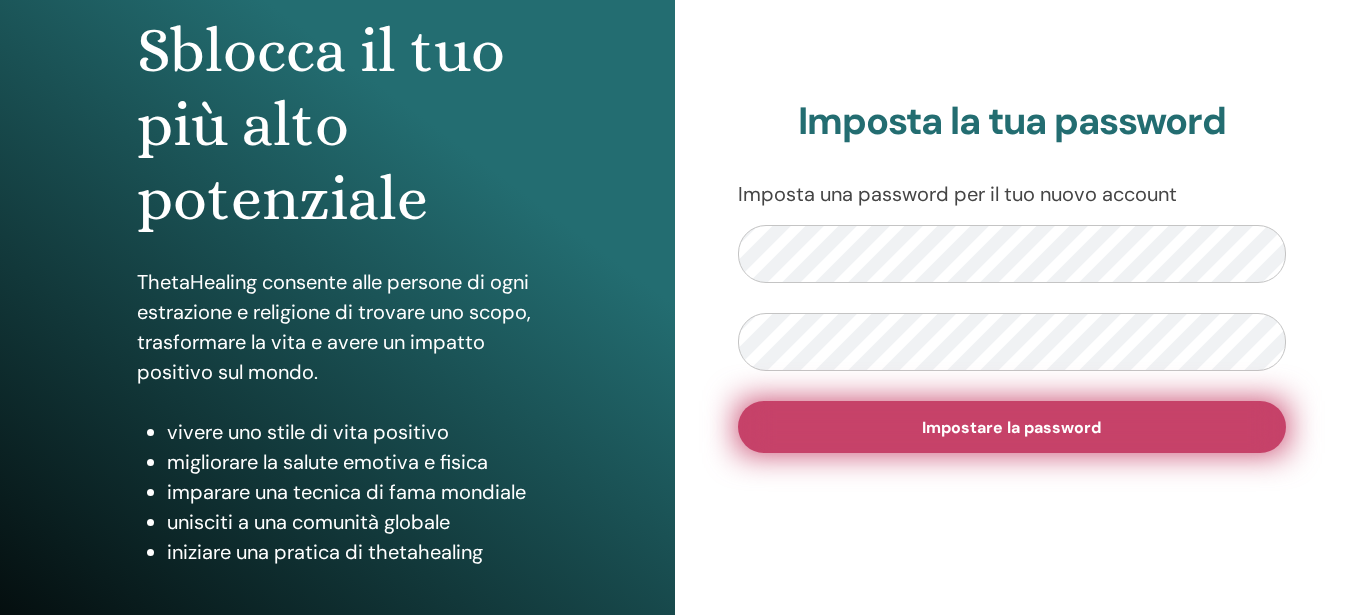 click on "Impostare la password" at bounding box center [1011, 427] 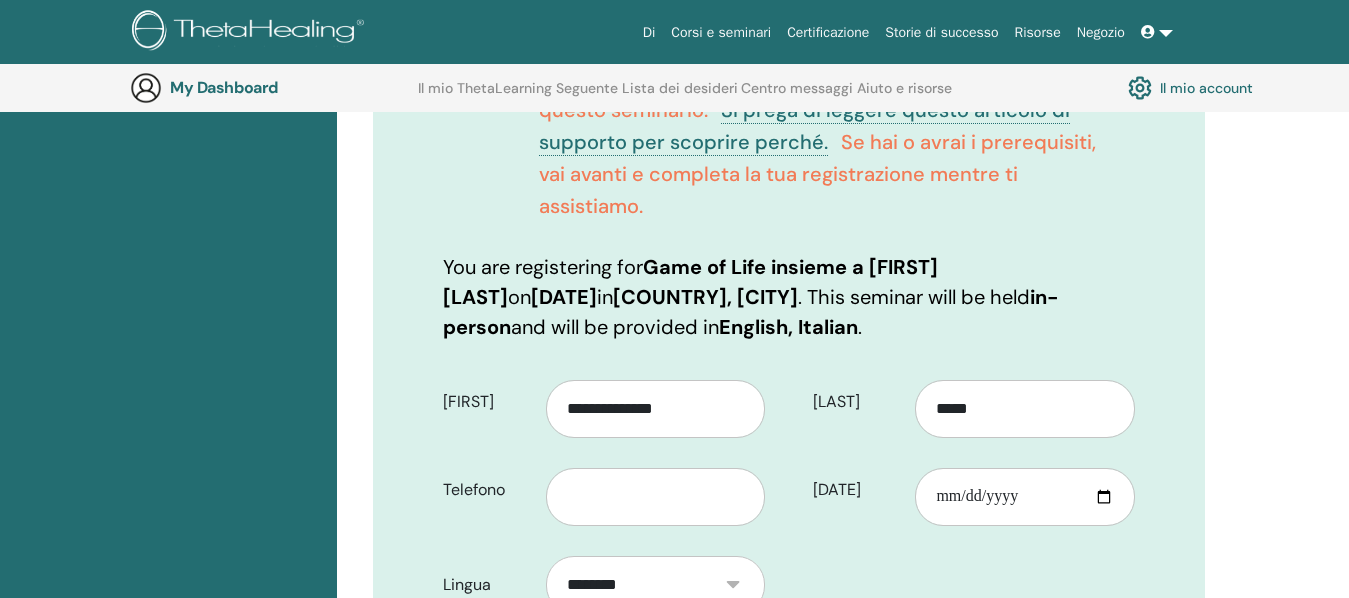 scroll, scrollTop: 455, scrollLeft: 0, axis: vertical 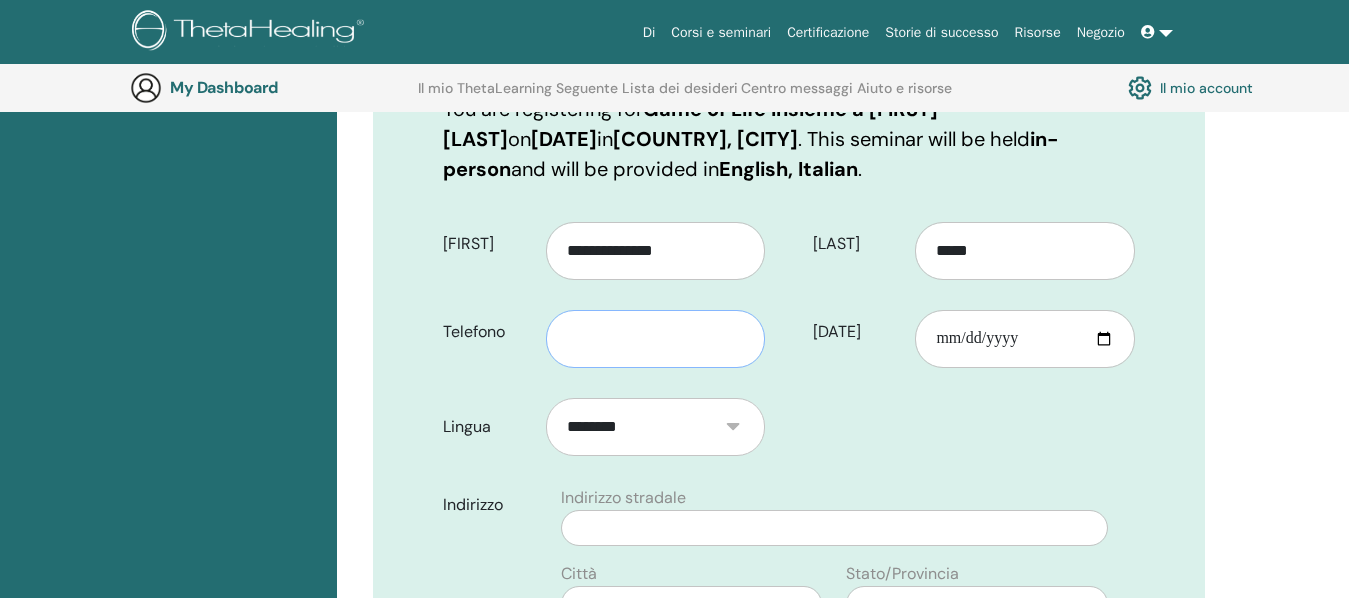 click at bounding box center [656, 339] 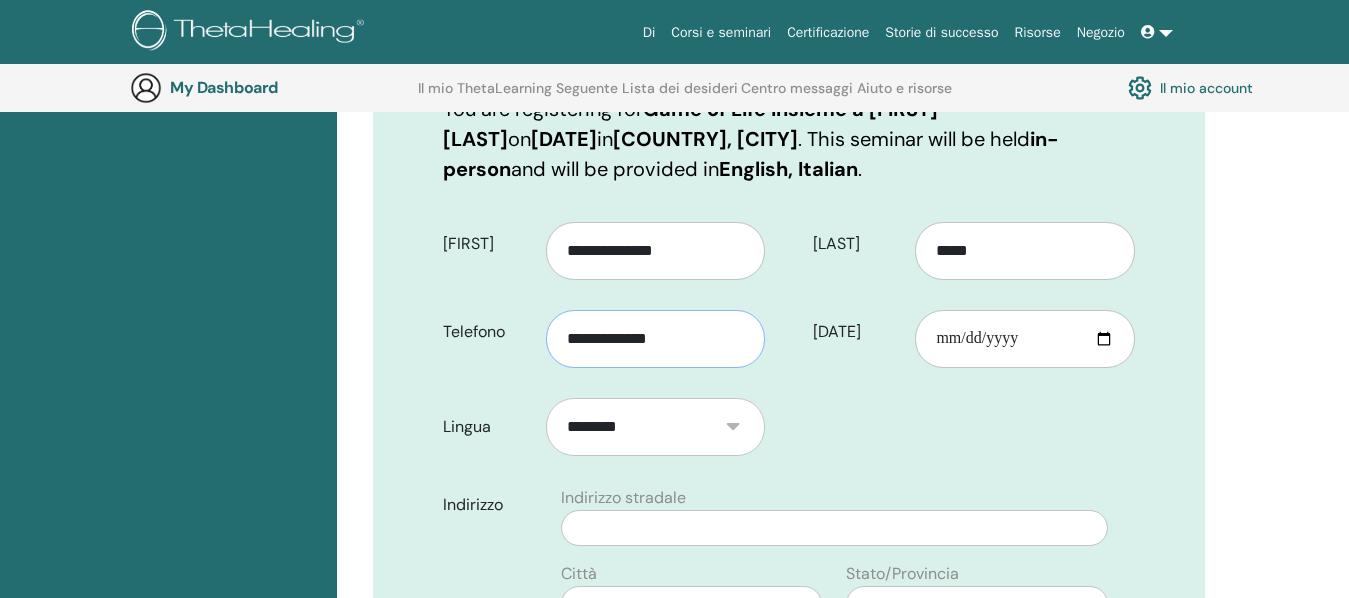 type on "**********" 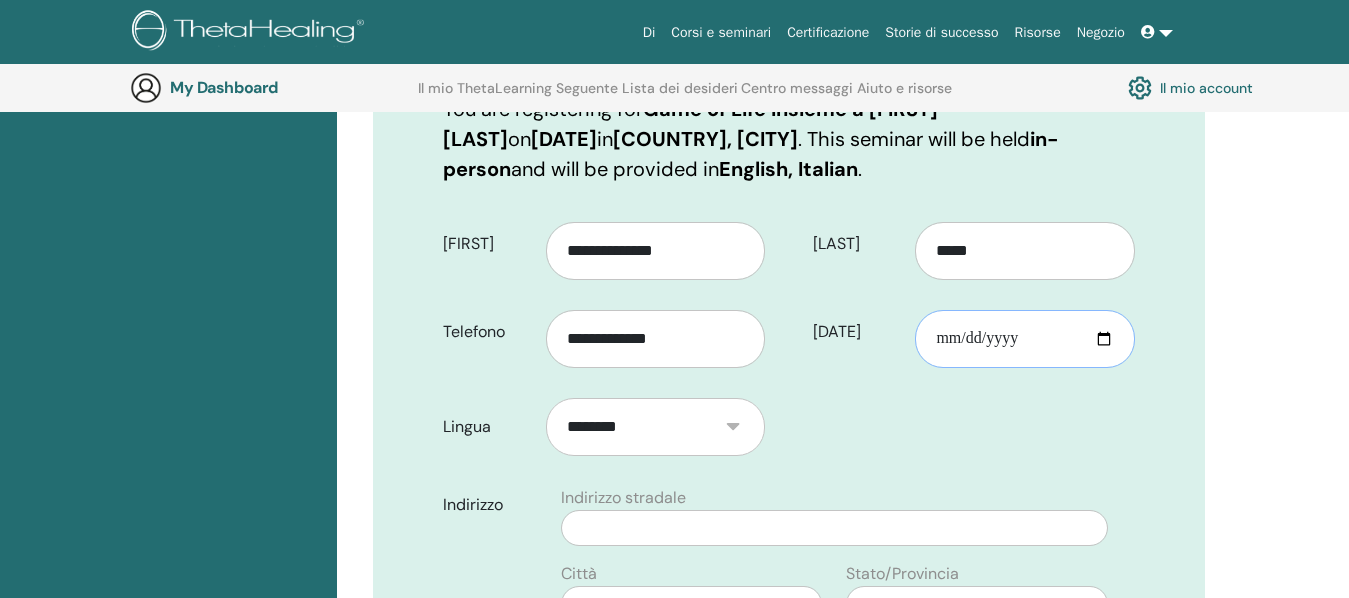 type on "**********" 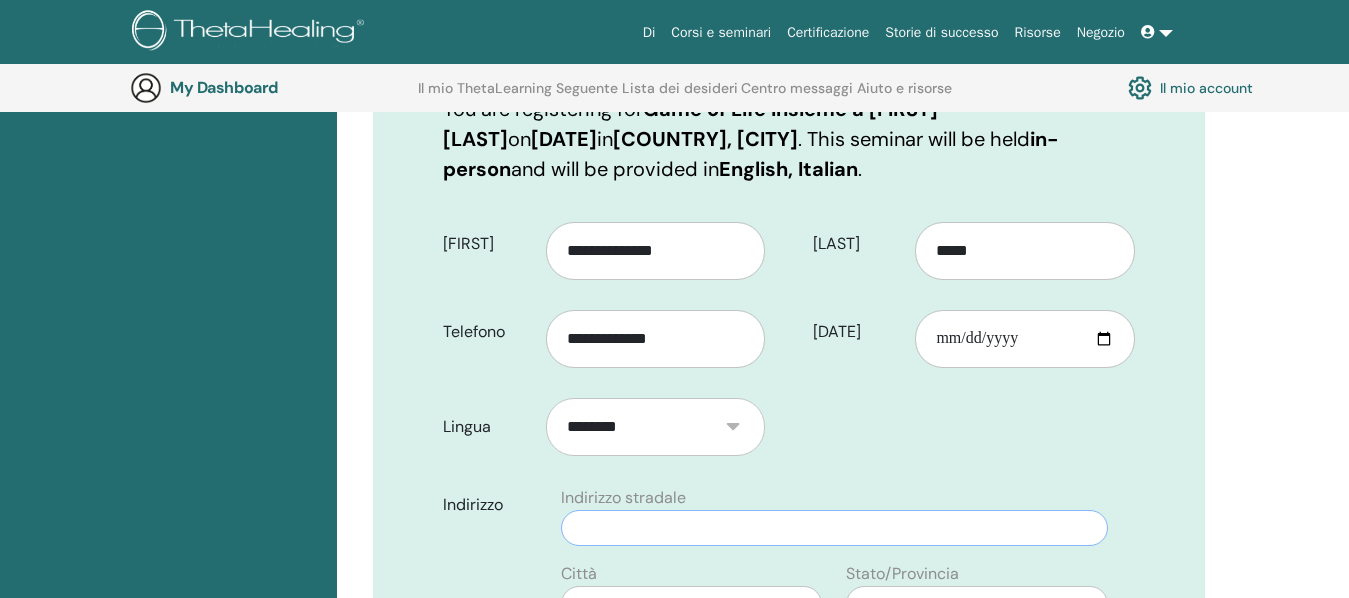click at bounding box center [834, 528] 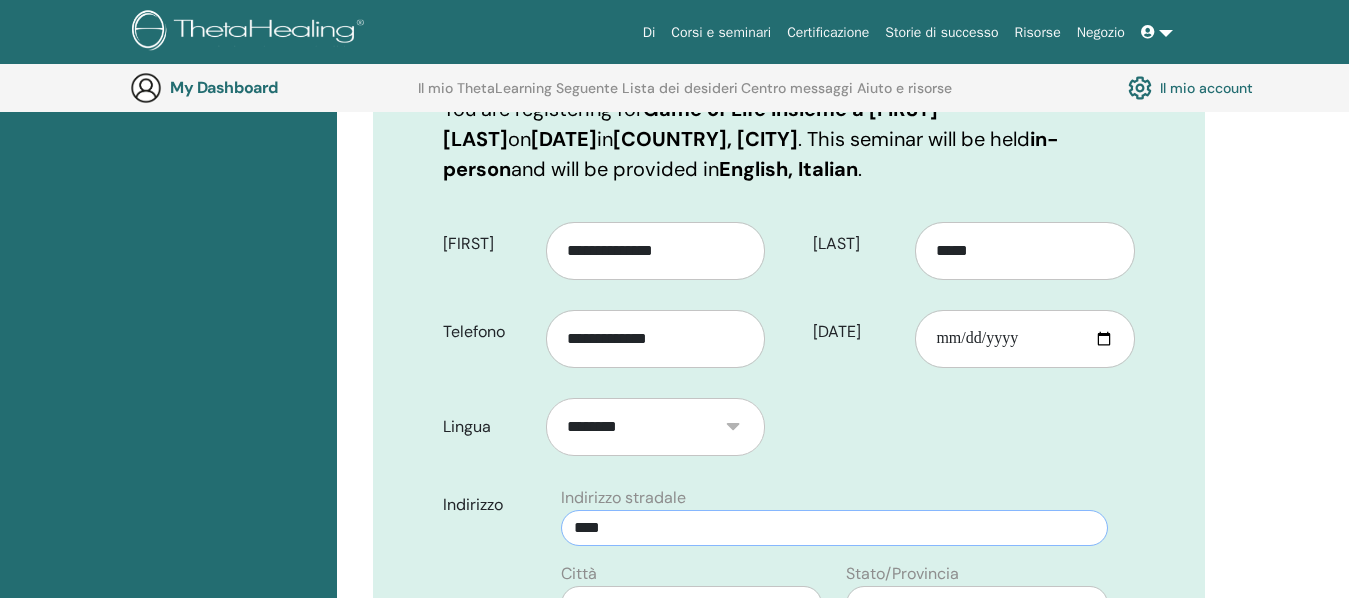 type on "***" 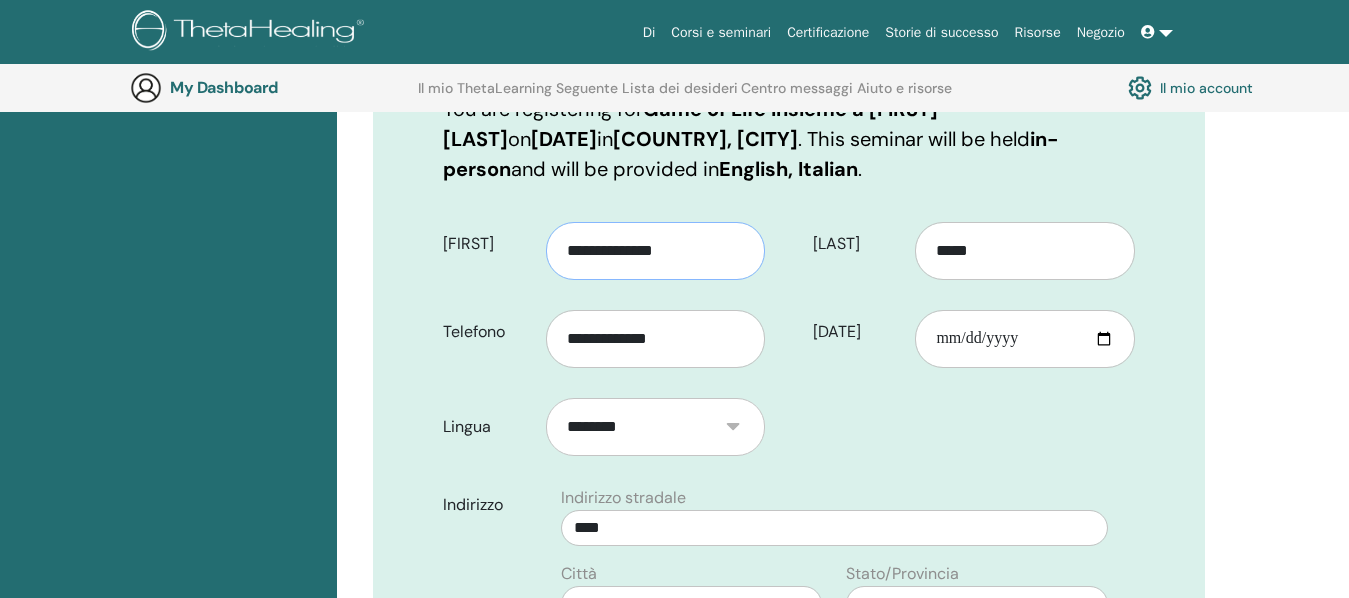 type on "**********" 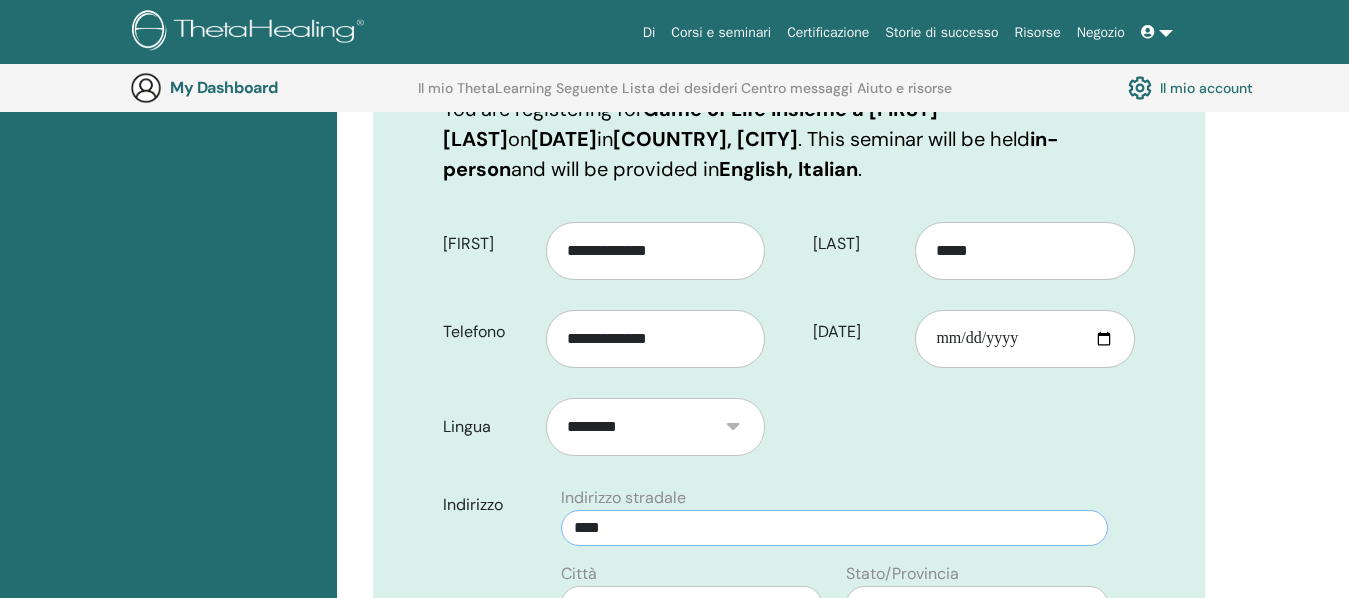 type on "**********" 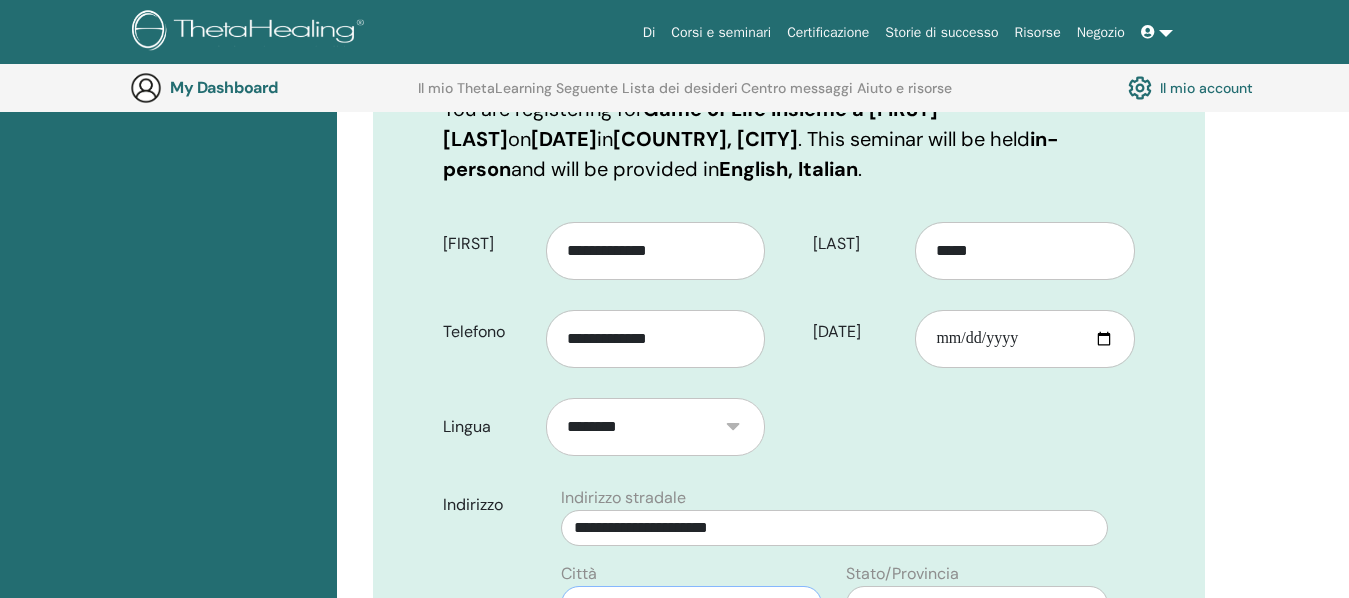 type on "*****" 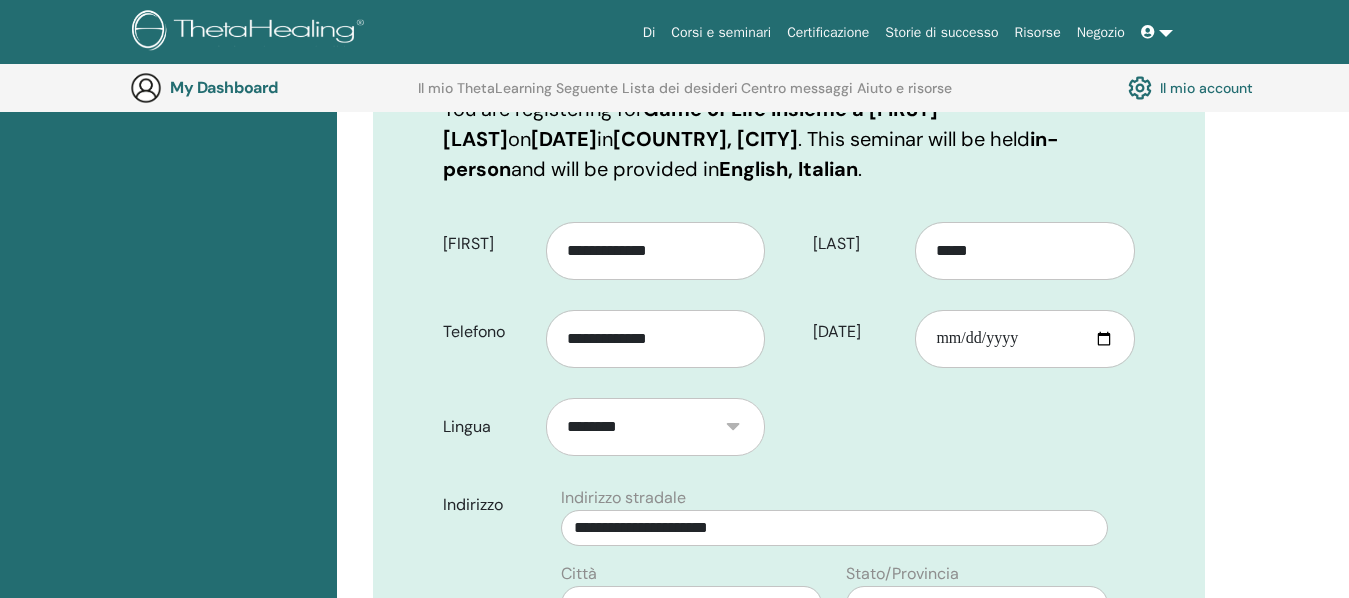 type on "*****" 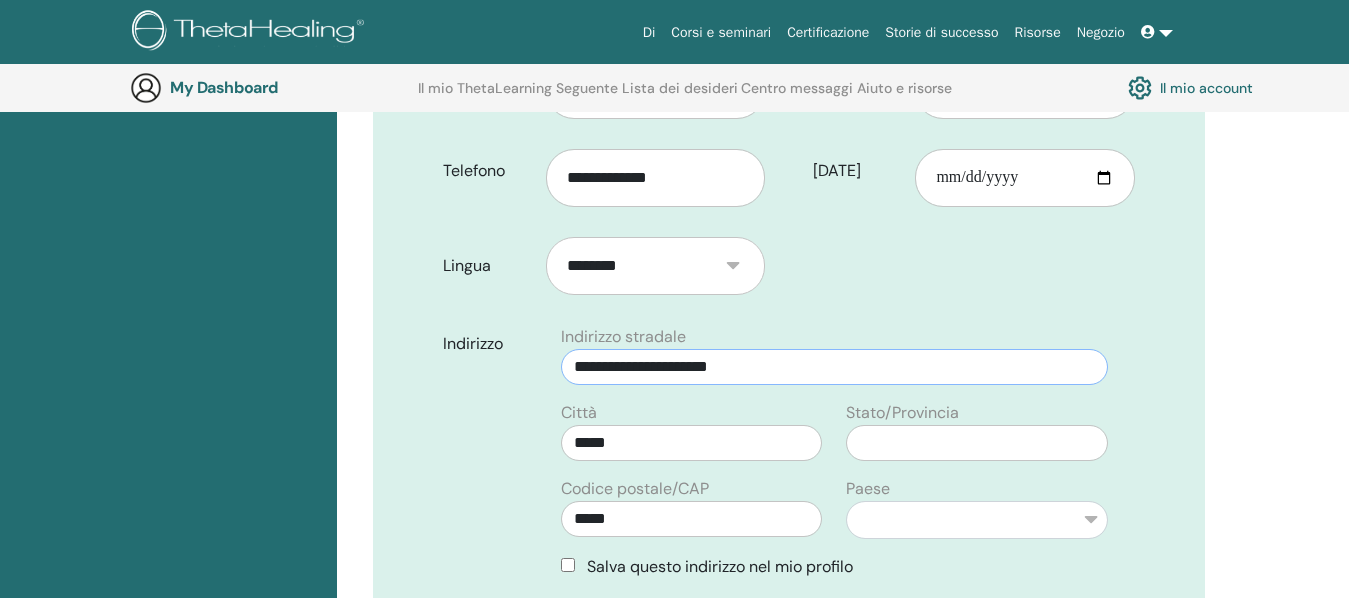 scroll, scrollTop: 761, scrollLeft: 0, axis: vertical 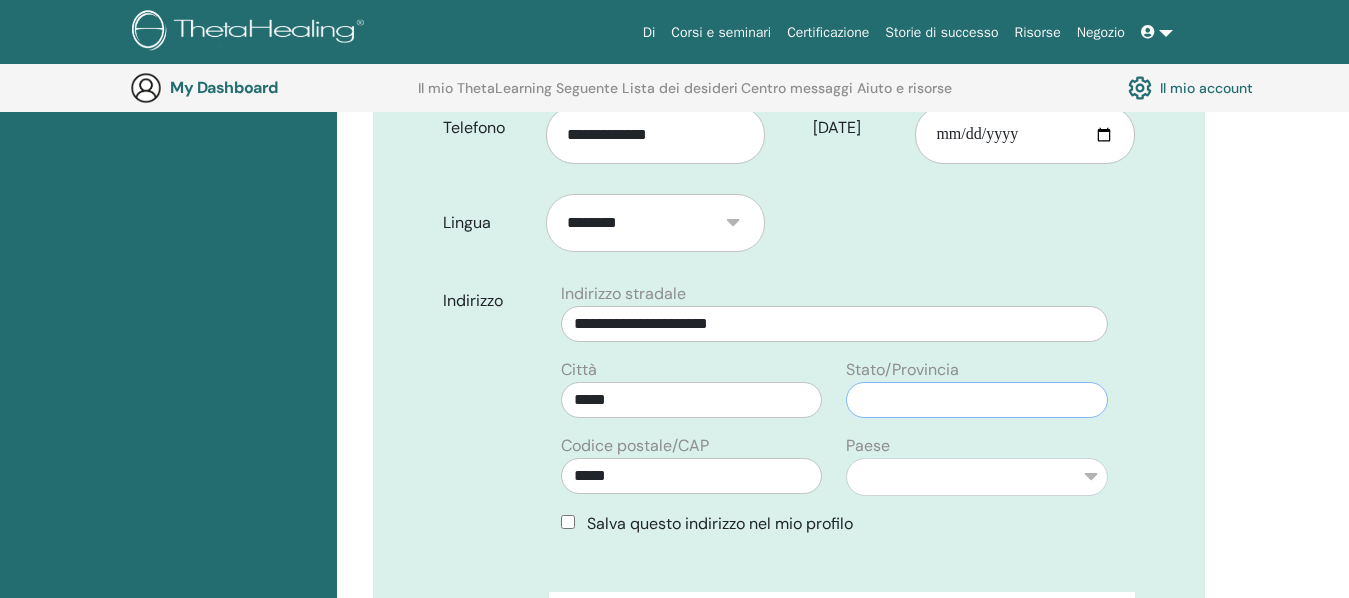 click at bounding box center [977, 400] 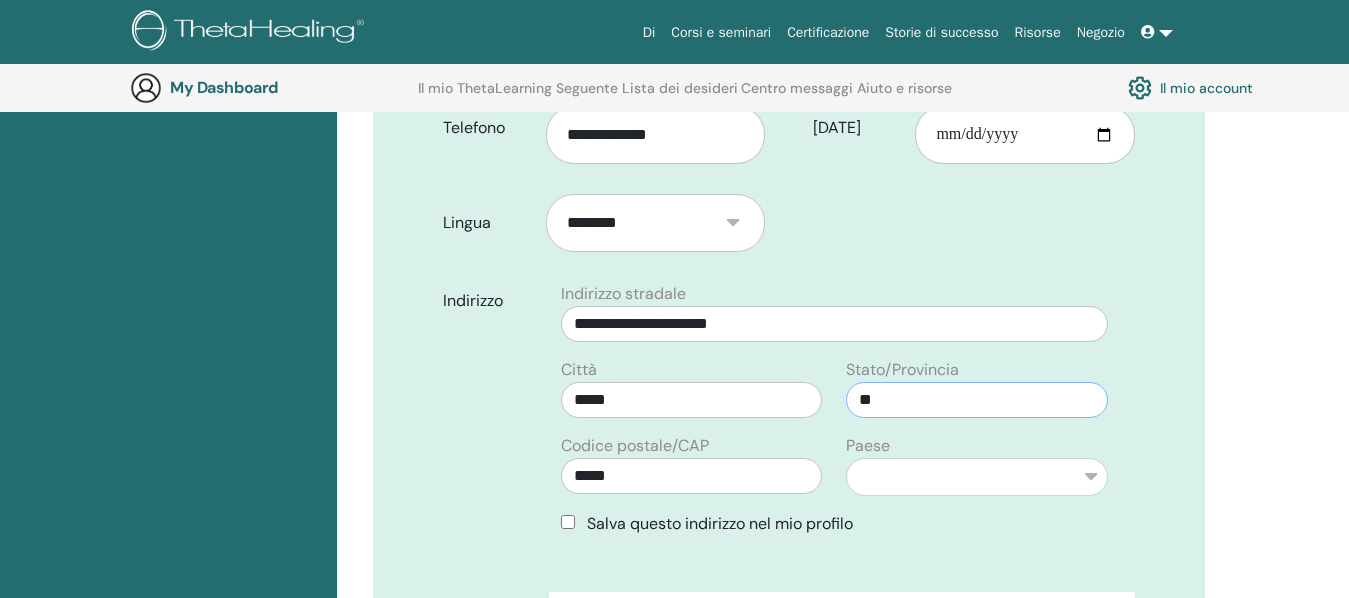 type on "**" 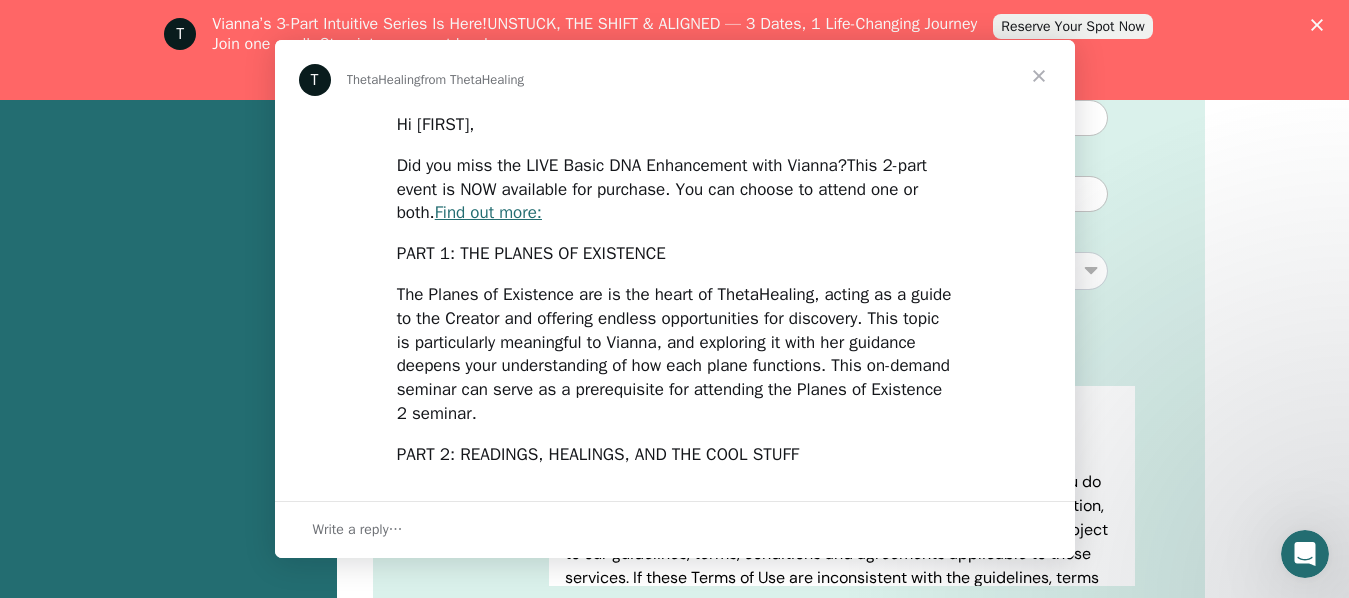 scroll, scrollTop: 0, scrollLeft: 0, axis: both 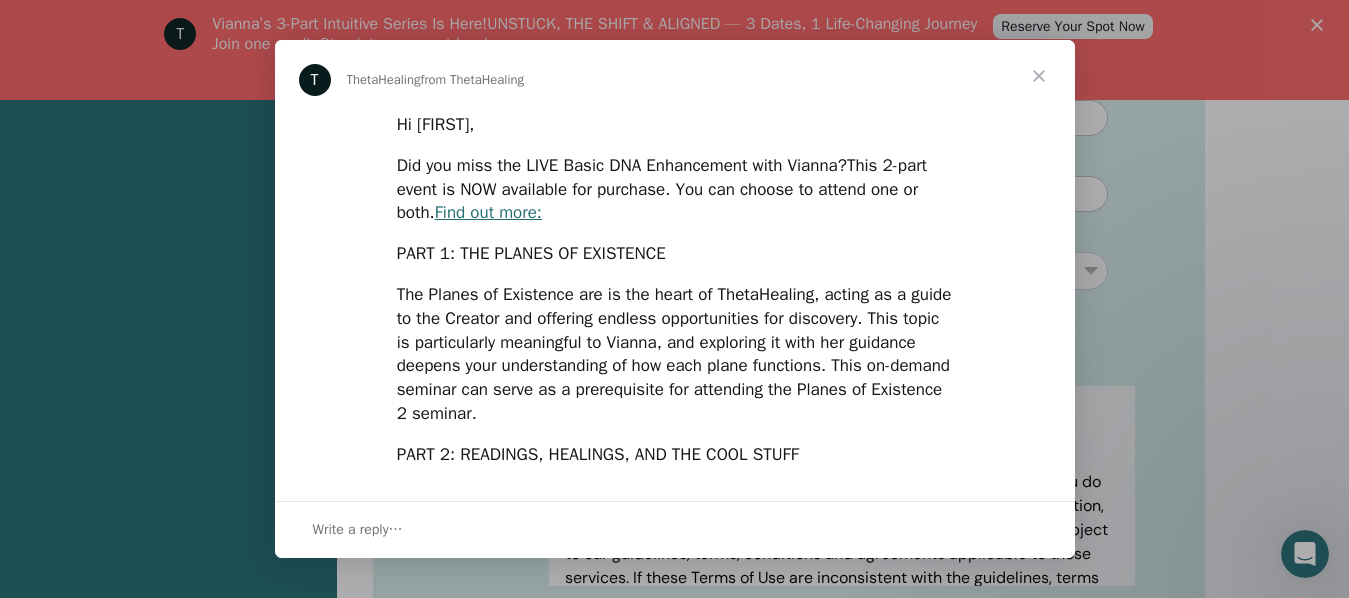 click at bounding box center [1039, 76] 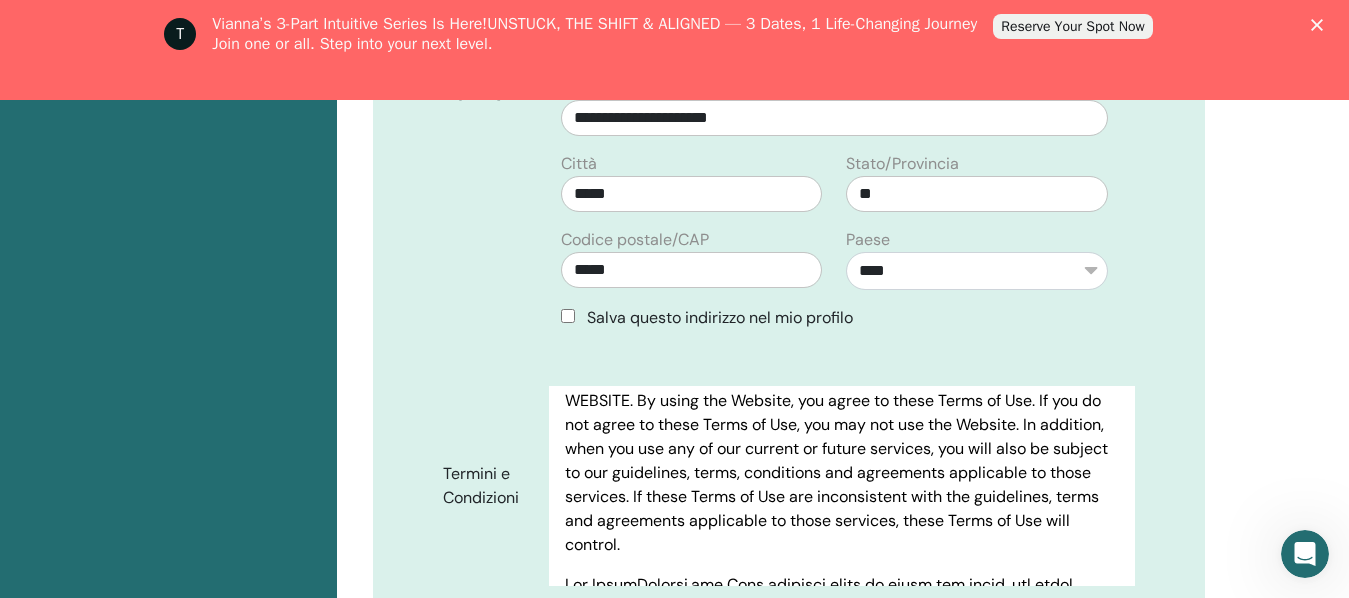 scroll, scrollTop: 126, scrollLeft: 0, axis: vertical 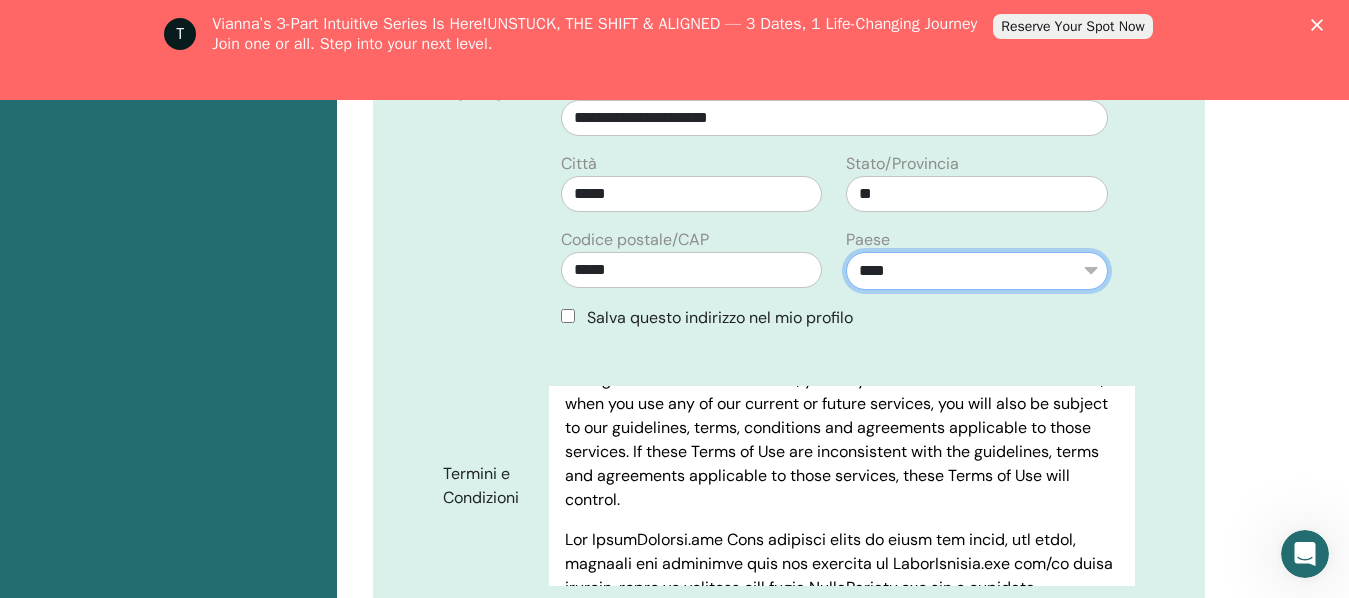 select on "**" 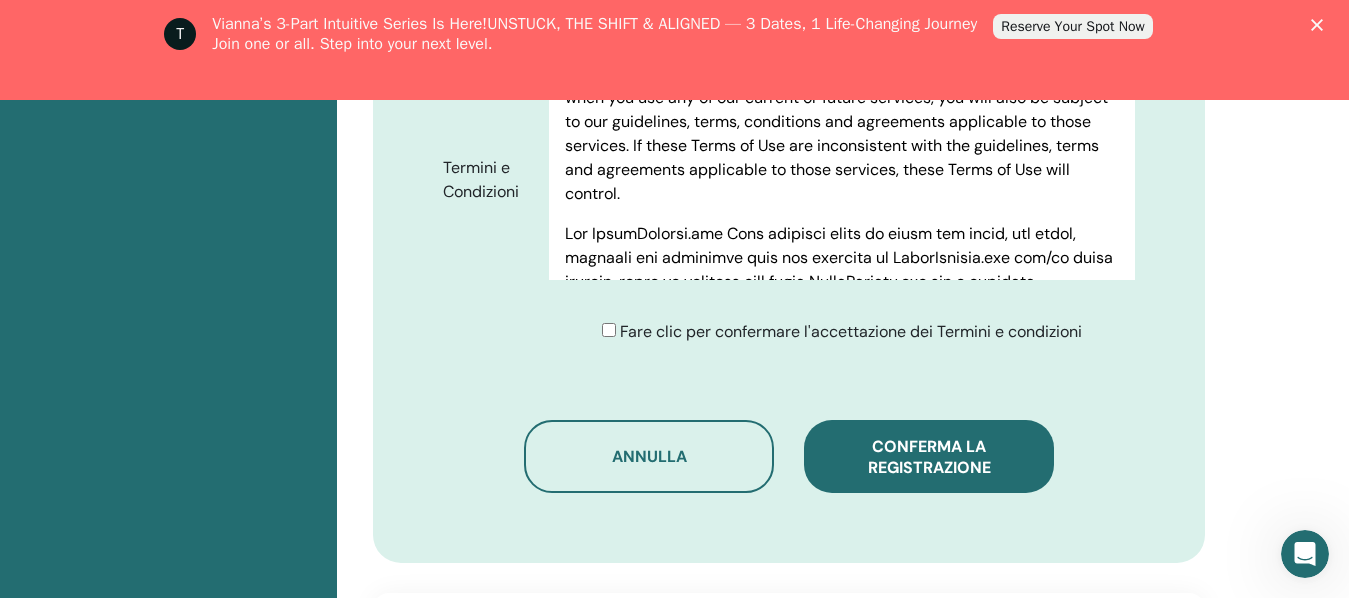scroll, scrollTop: 1271, scrollLeft: 0, axis: vertical 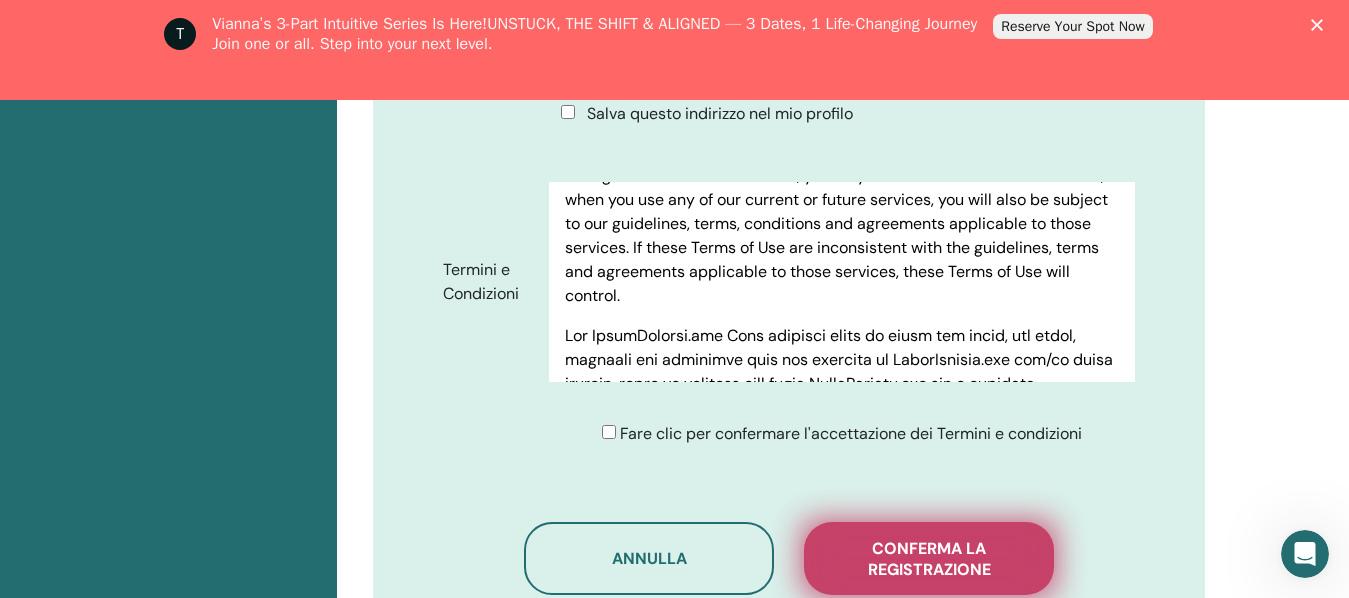 click on "Conferma la registrazione" at bounding box center [929, 559] 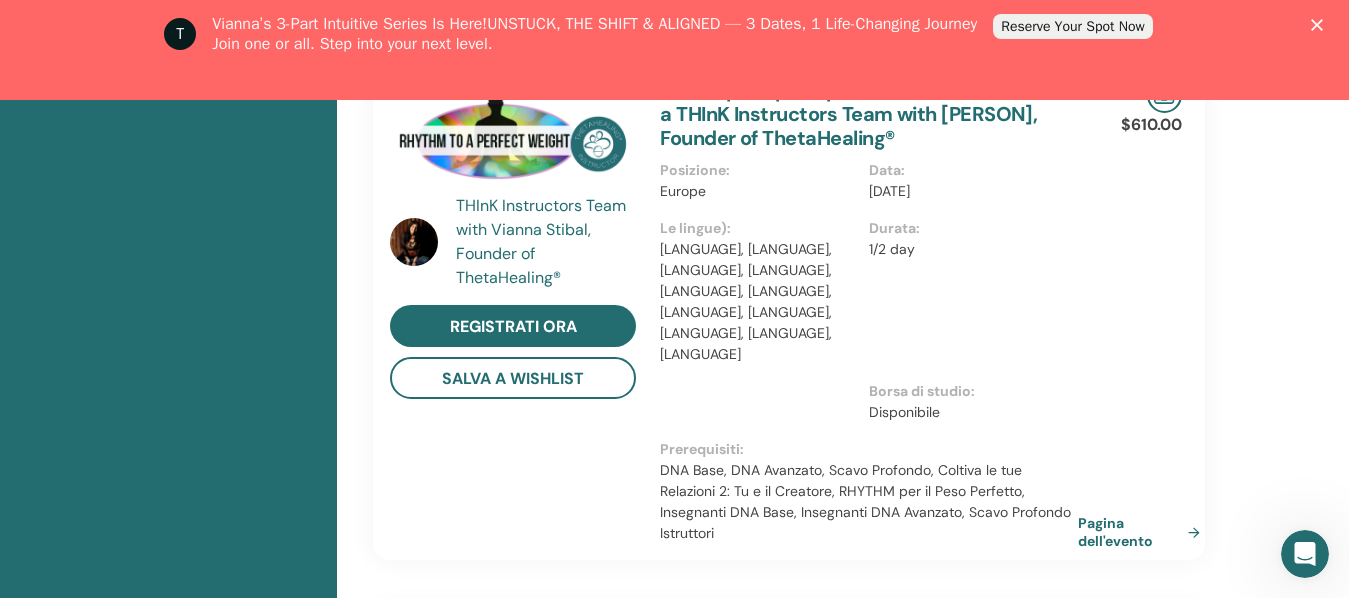 scroll, scrollTop: 1213, scrollLeft: 0, axis: vertical 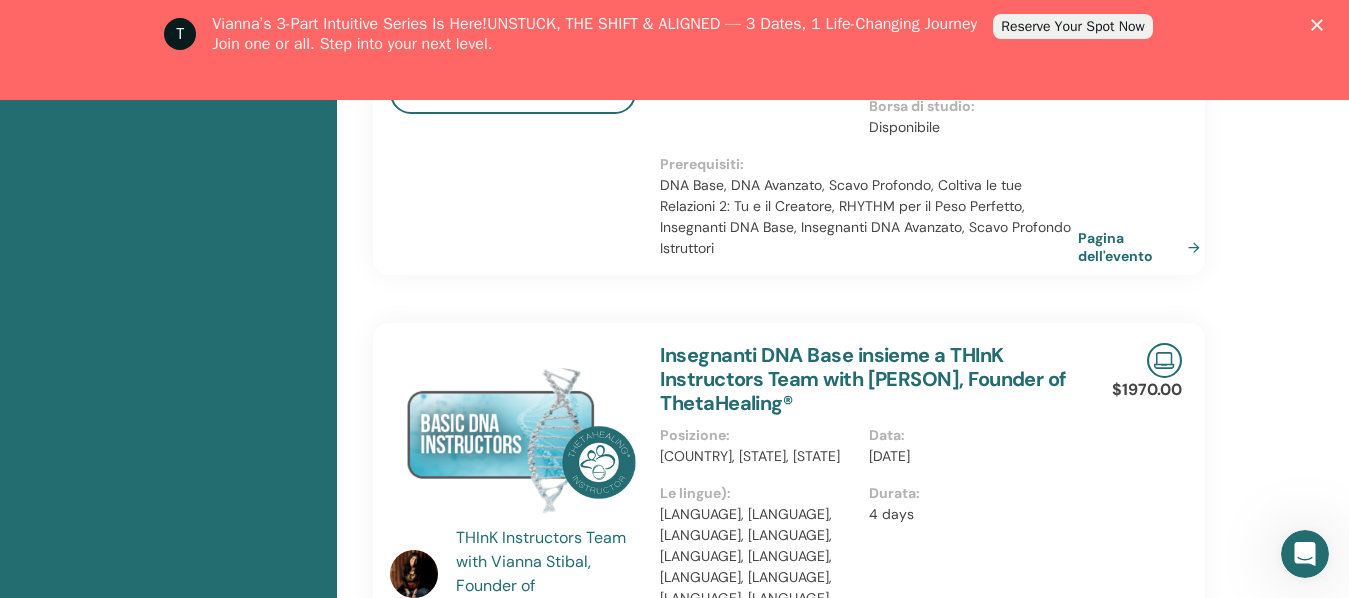 click 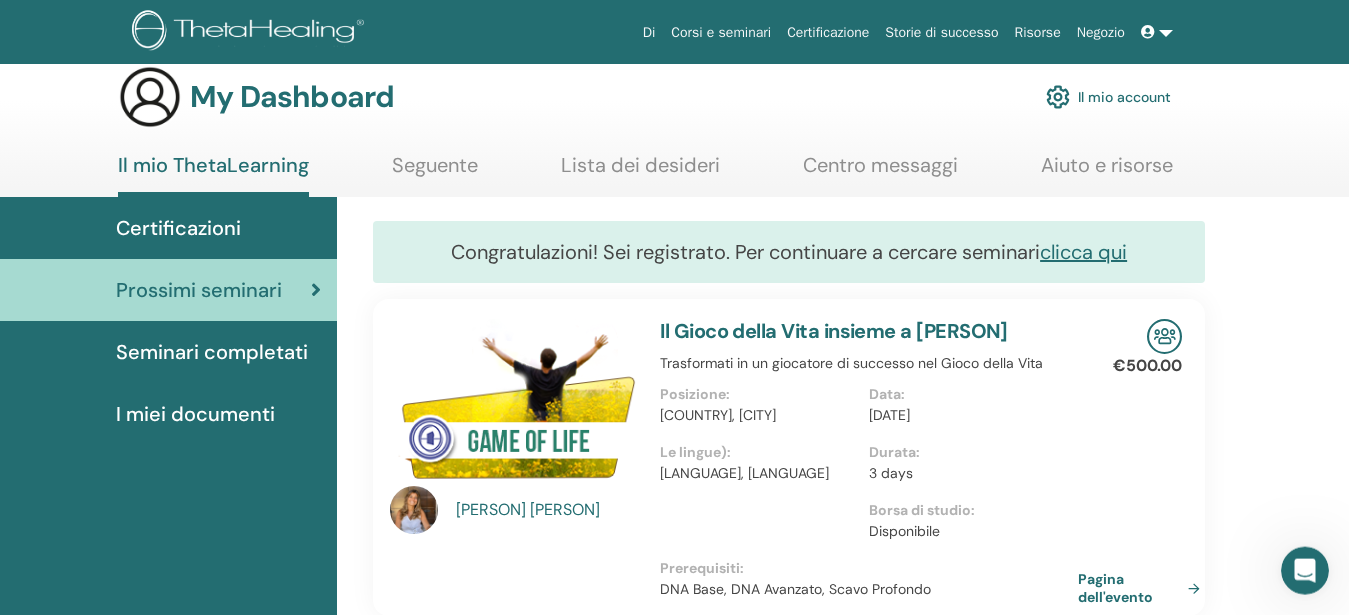 scroll, scrollTop: 0, scrollLeft: 0, axis: both 